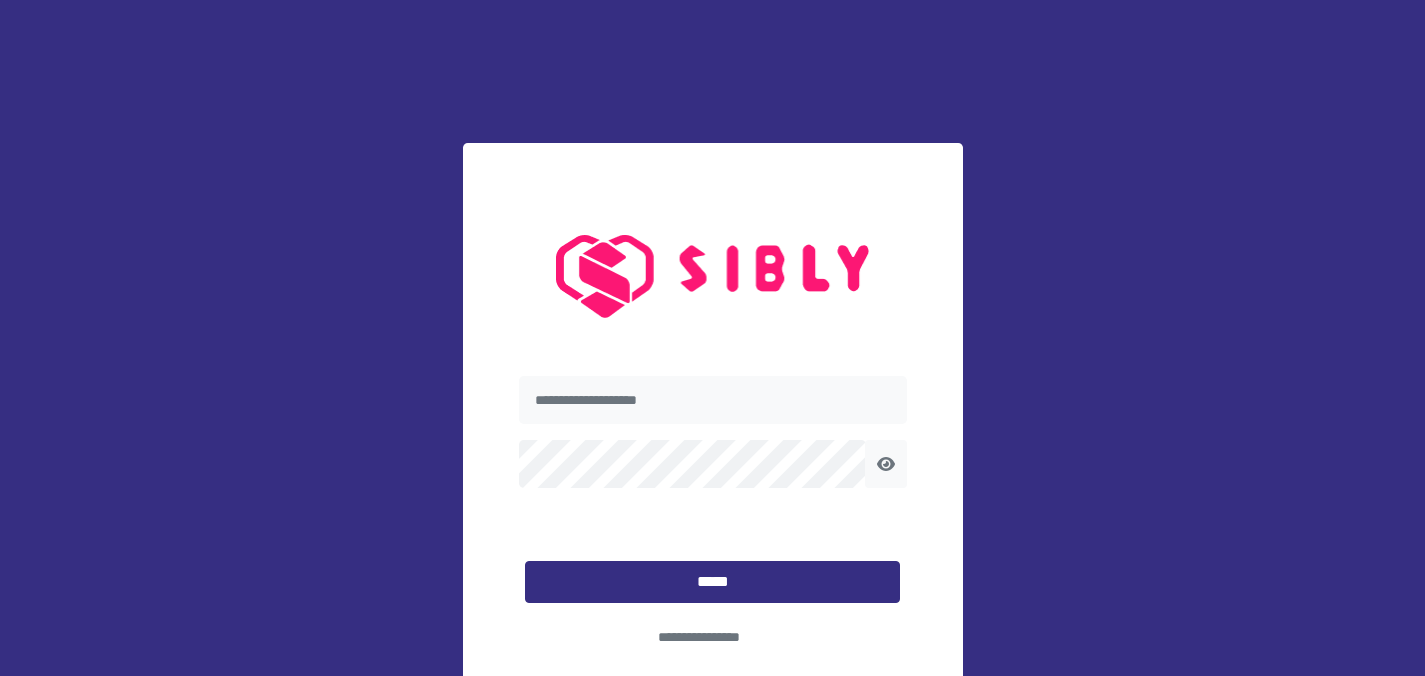 scroll, scrollTop: 0, scrollLeft: 0, axis: both 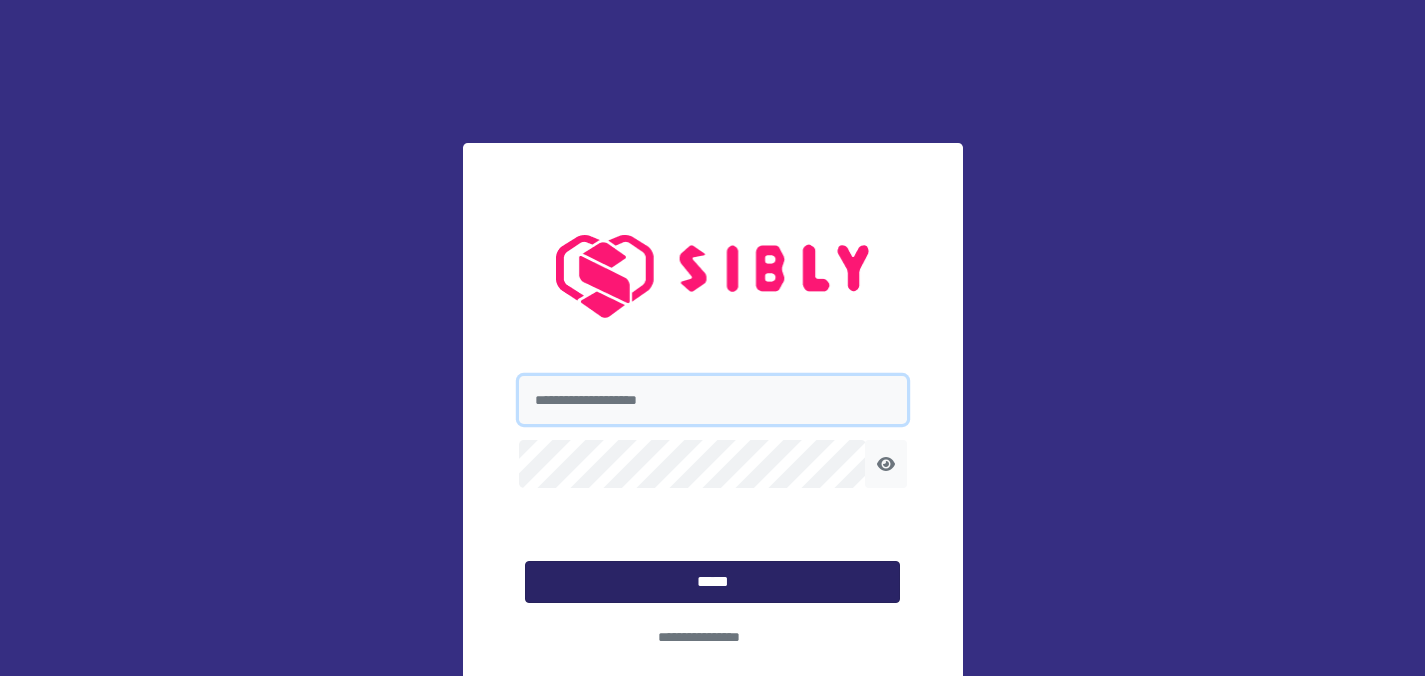 type on "**********" 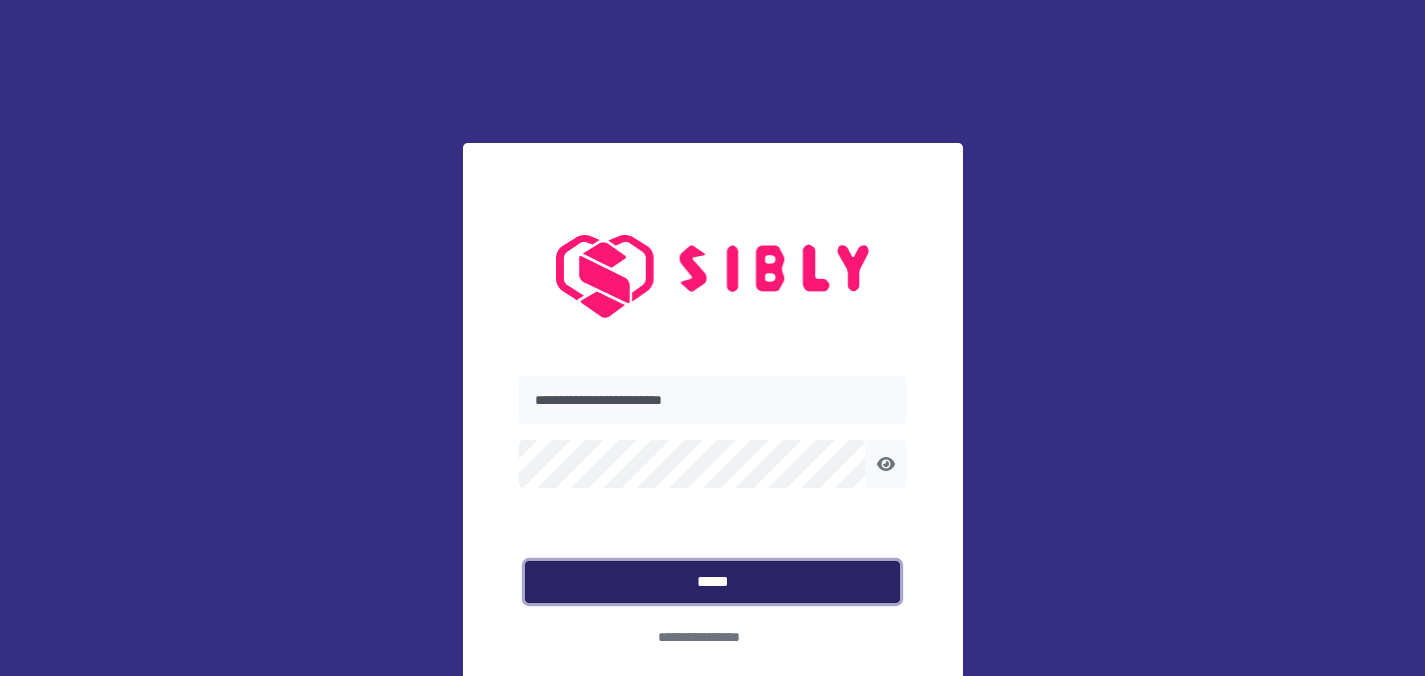 click on "*****" at bounding box center (712, 582) 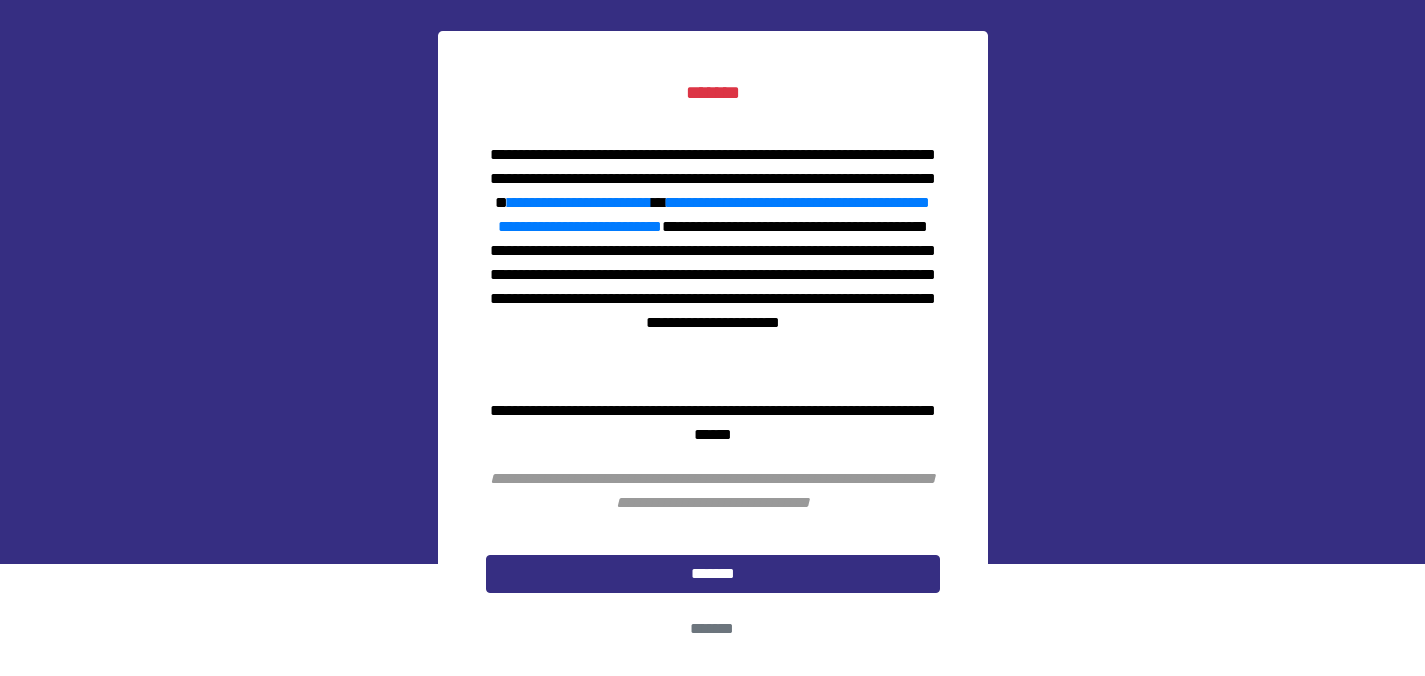scroll, scrollTop: 149, scrollLeft: 0, axis: vertical 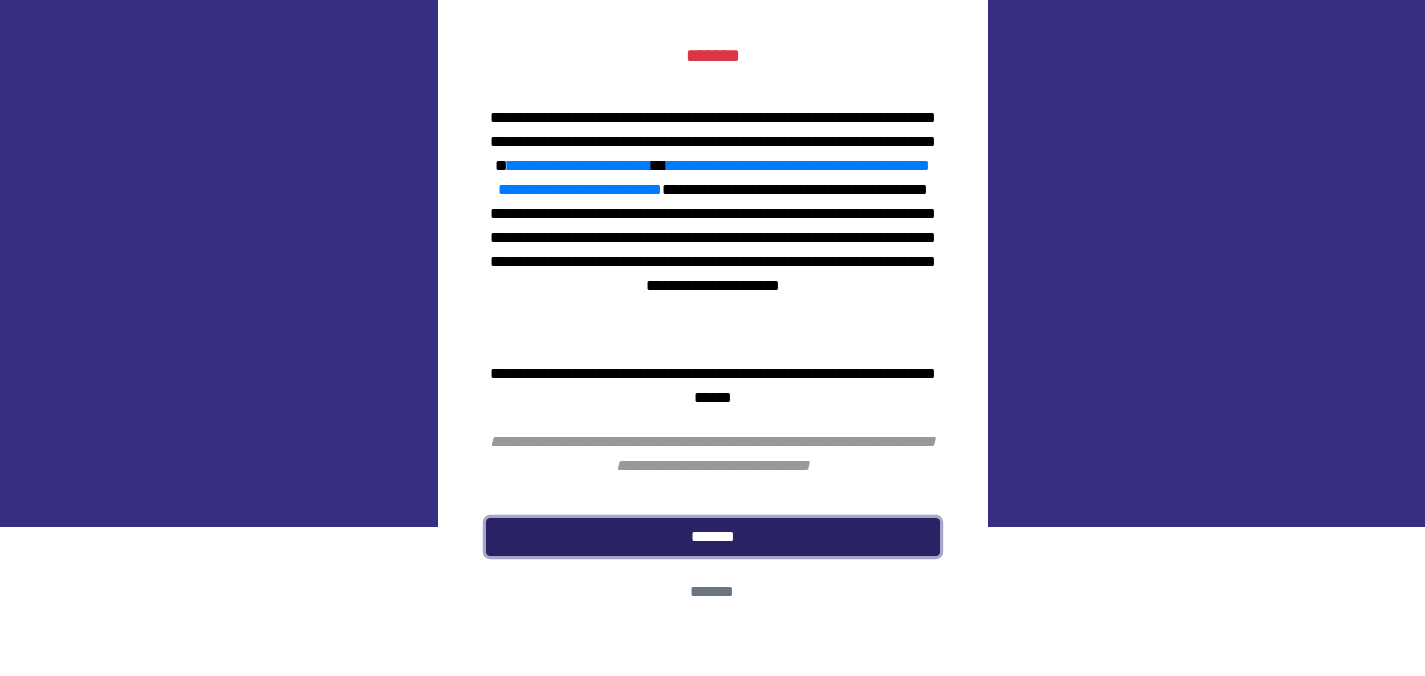 click on "*******" at bounding box center [713, 537] 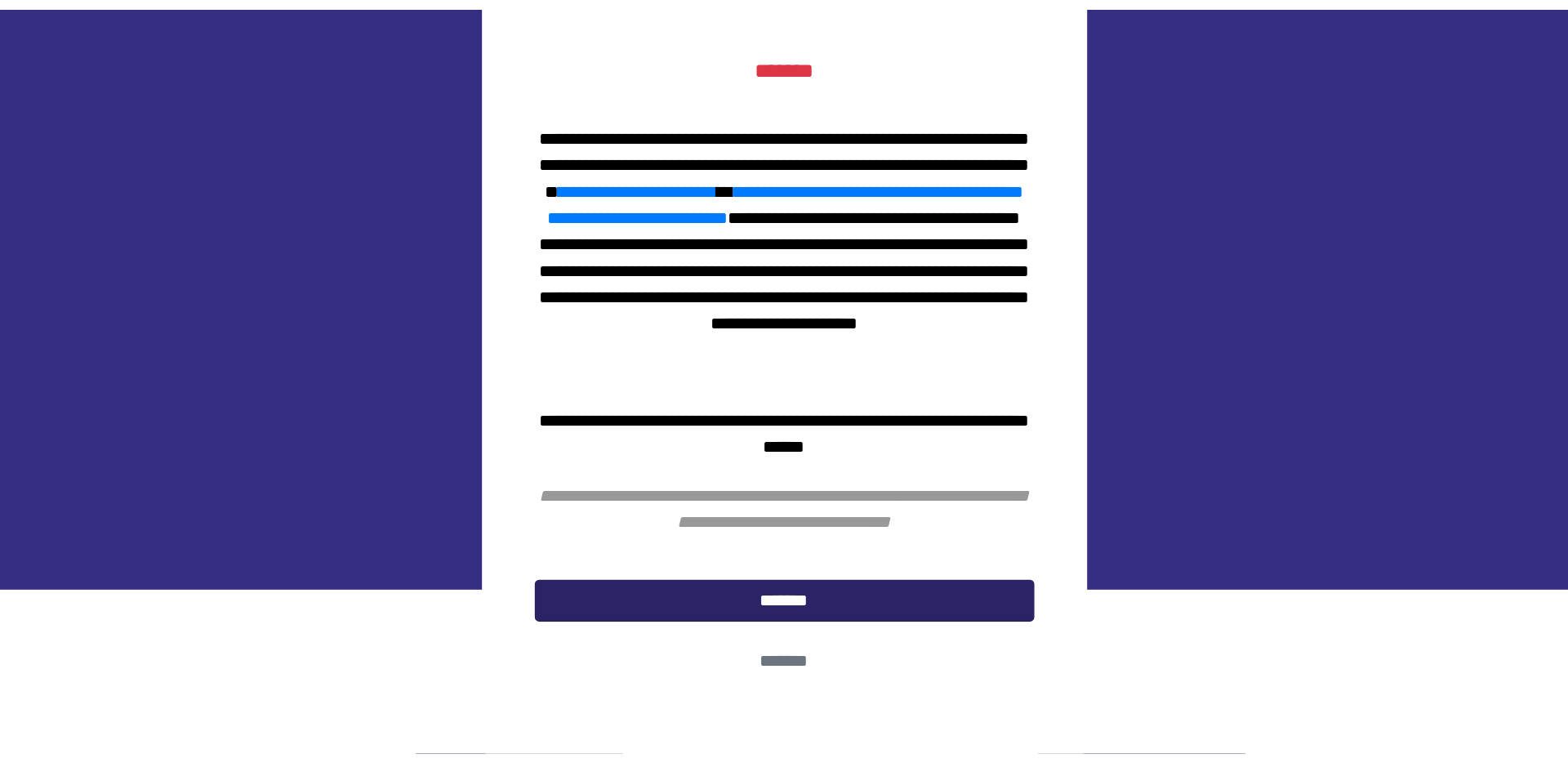 scroll, scrollTop: 0, scrollLeft: 0, axis: both 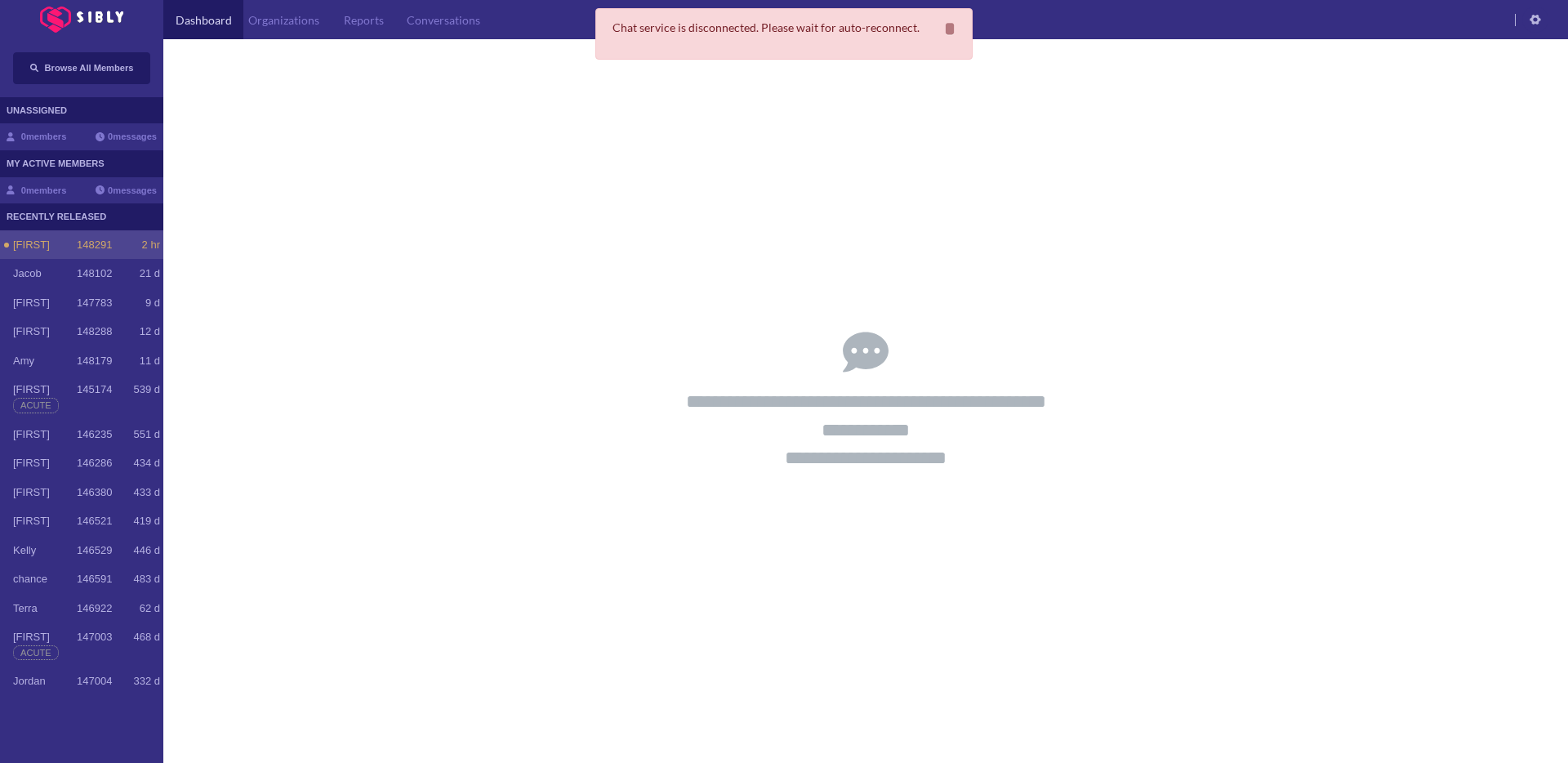 click on "[FIRST]" at bounding box center (45, 245) 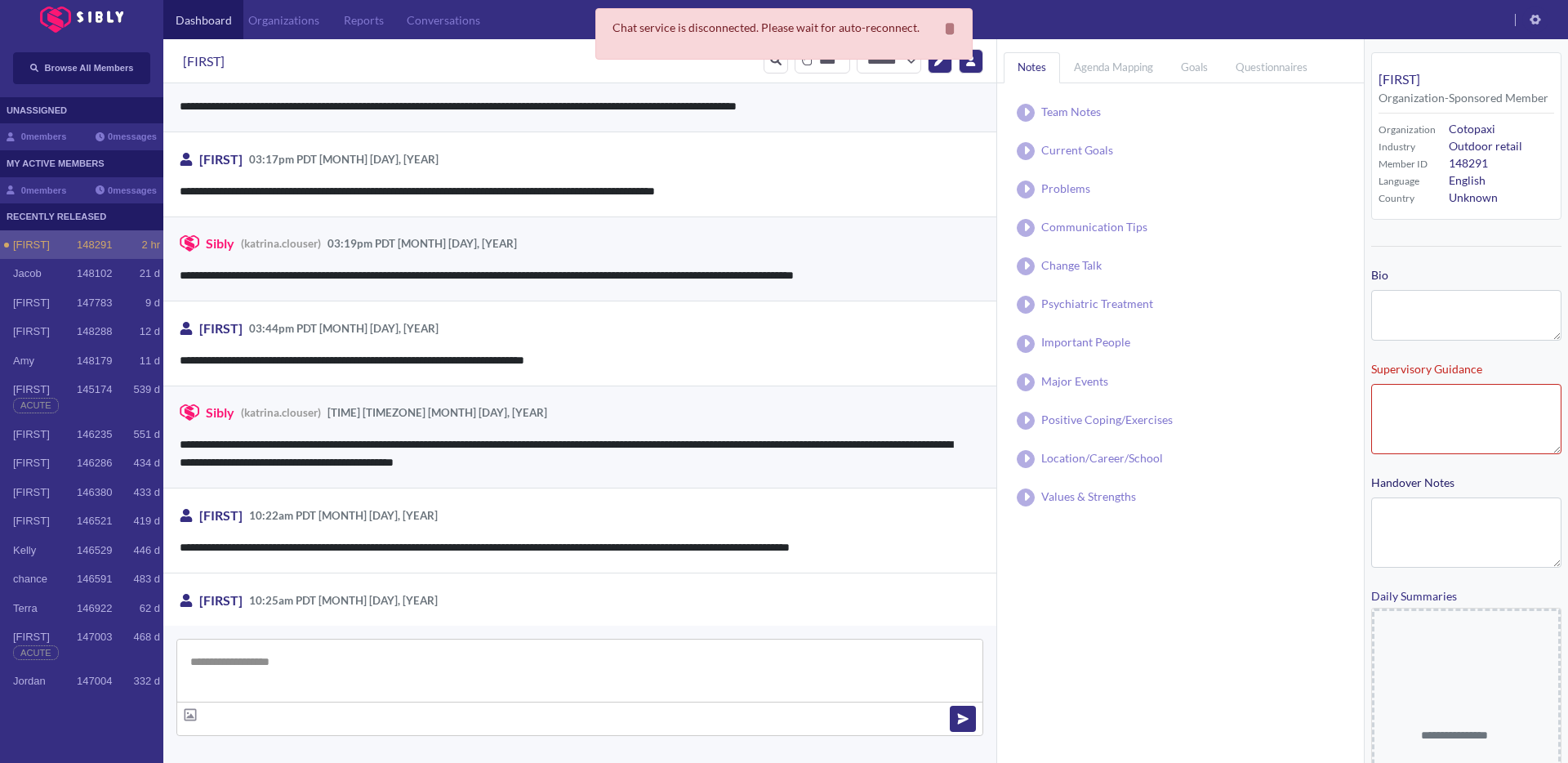 scroll, scrollTop: 2580, scrollLeft: 0, axis: vertical 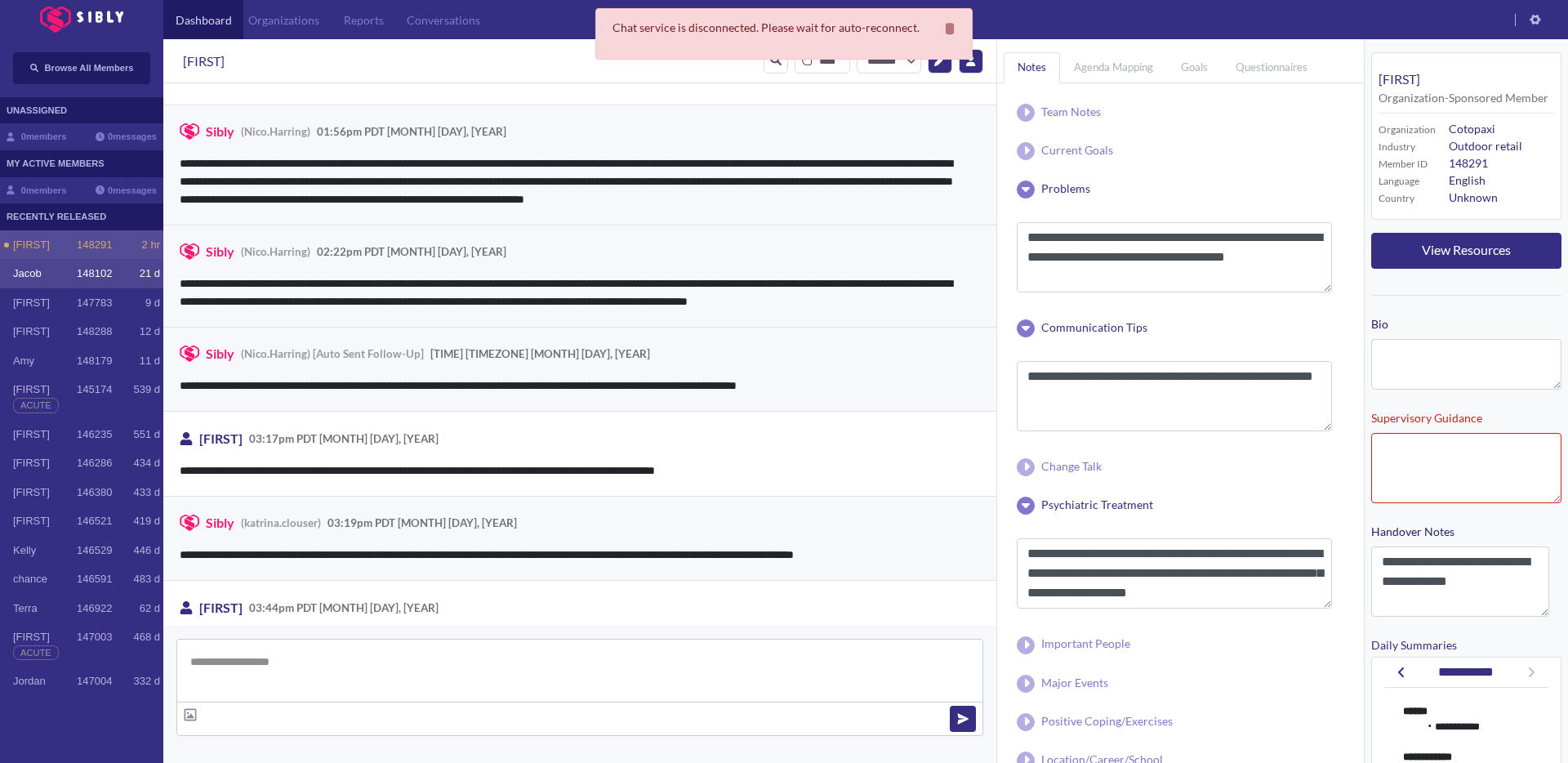 click on "[FIRST] [ID] [TIME]" at bounding box center [82, 274] 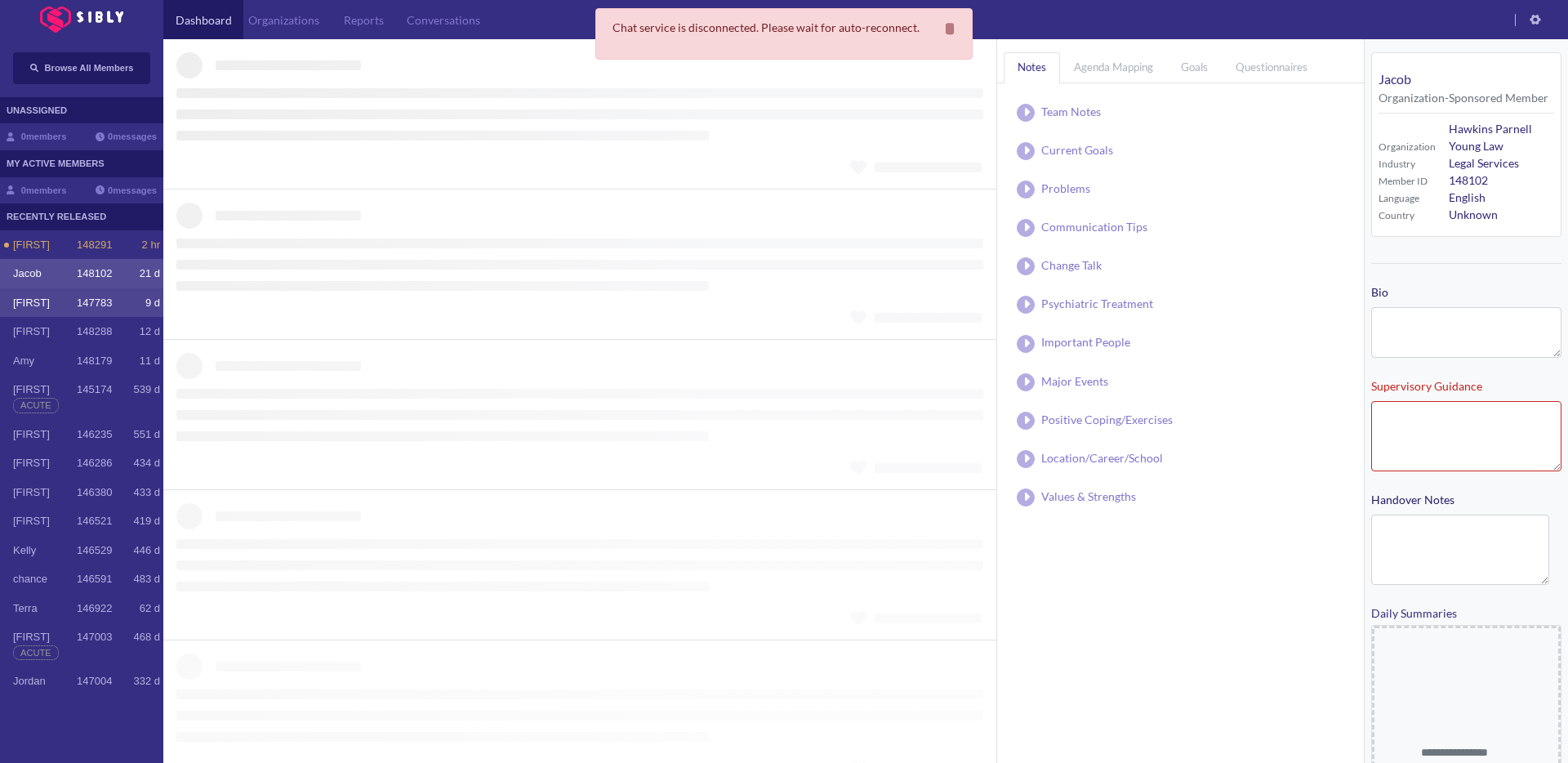 click on "147783" at bounding box center [94, 245] 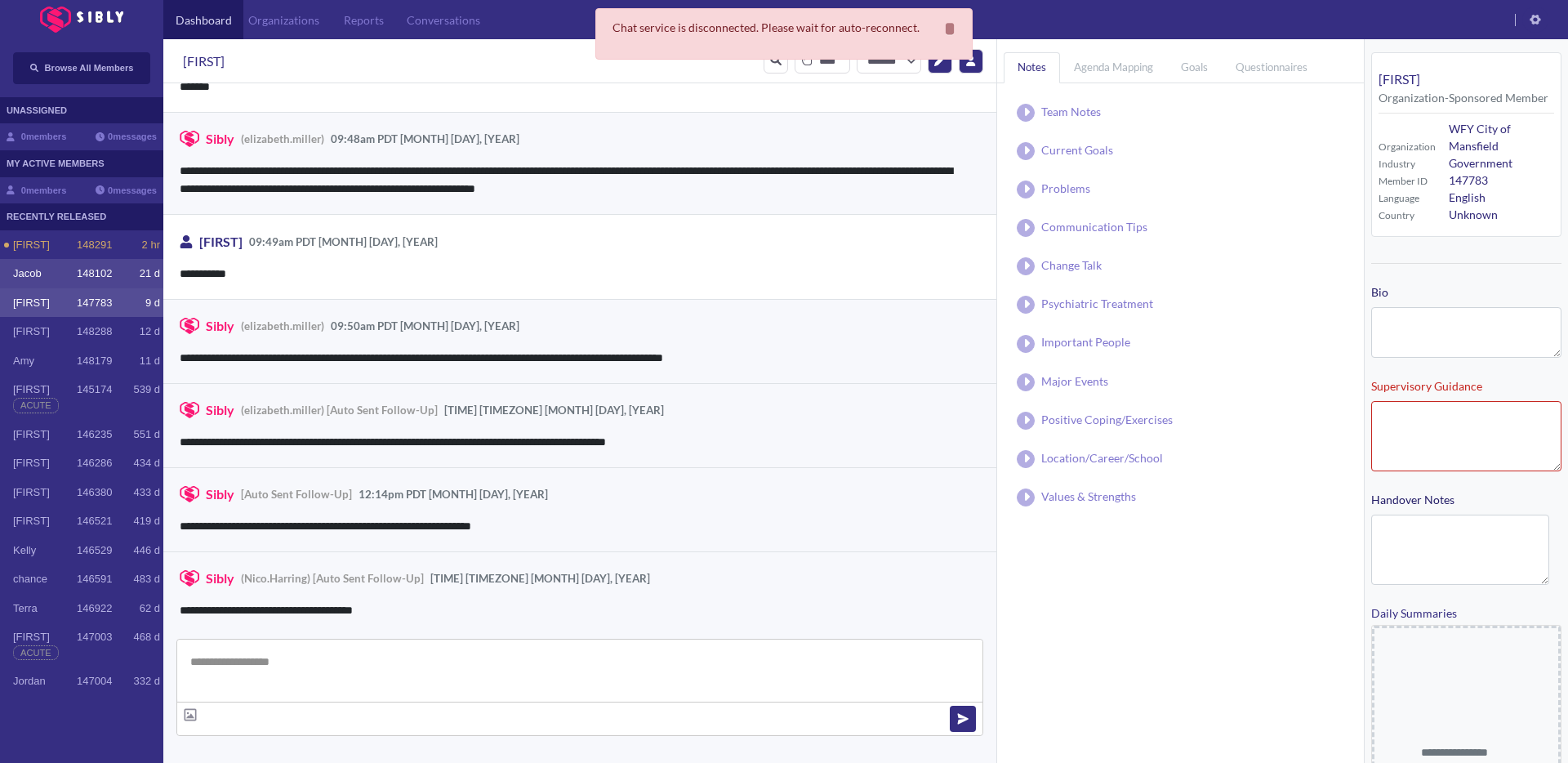 scroll, scrollTop: 2249, scrollLeft: 0, axis: vertical 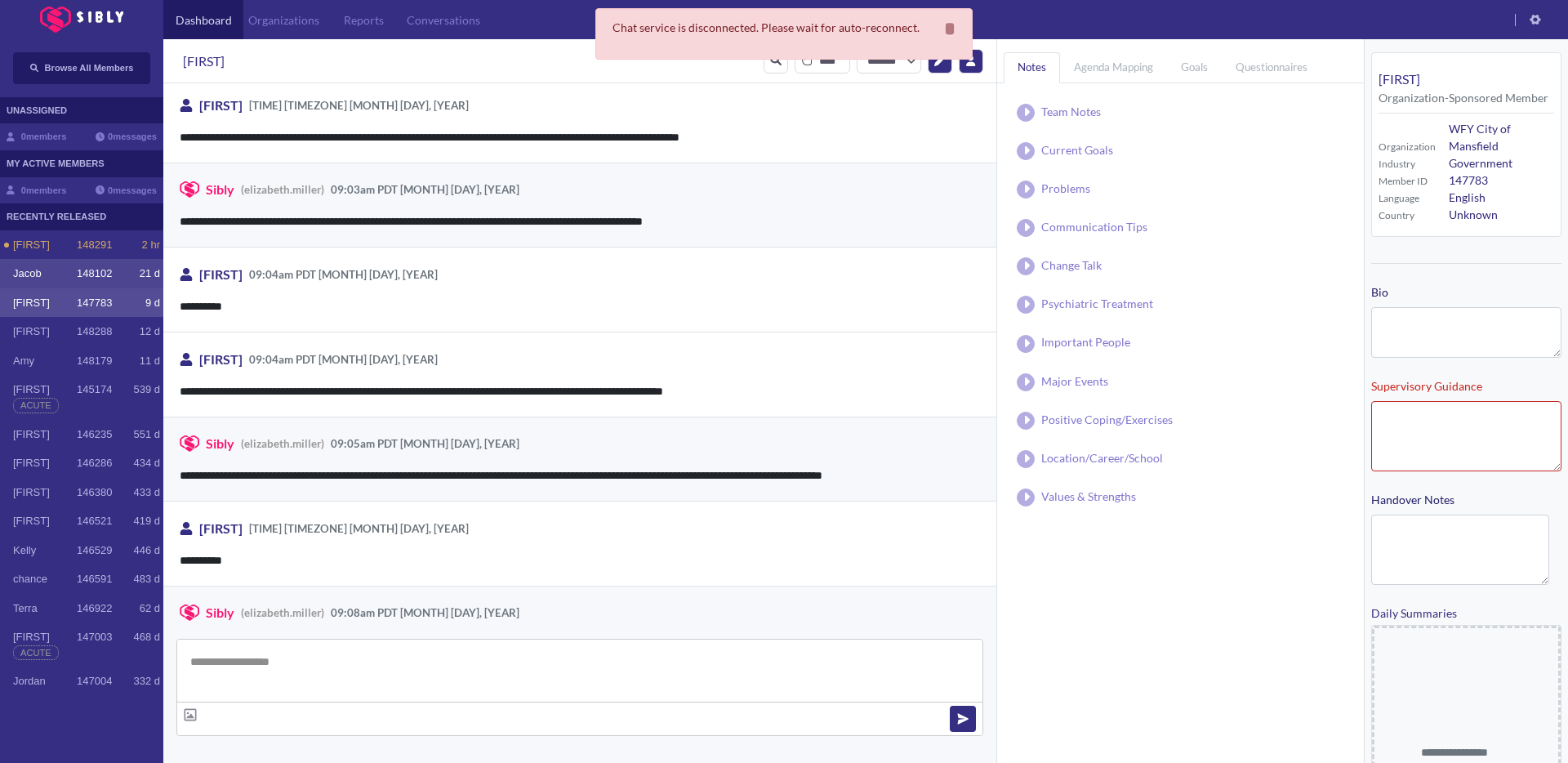 click on "148102" at bounding box center (94, 245) 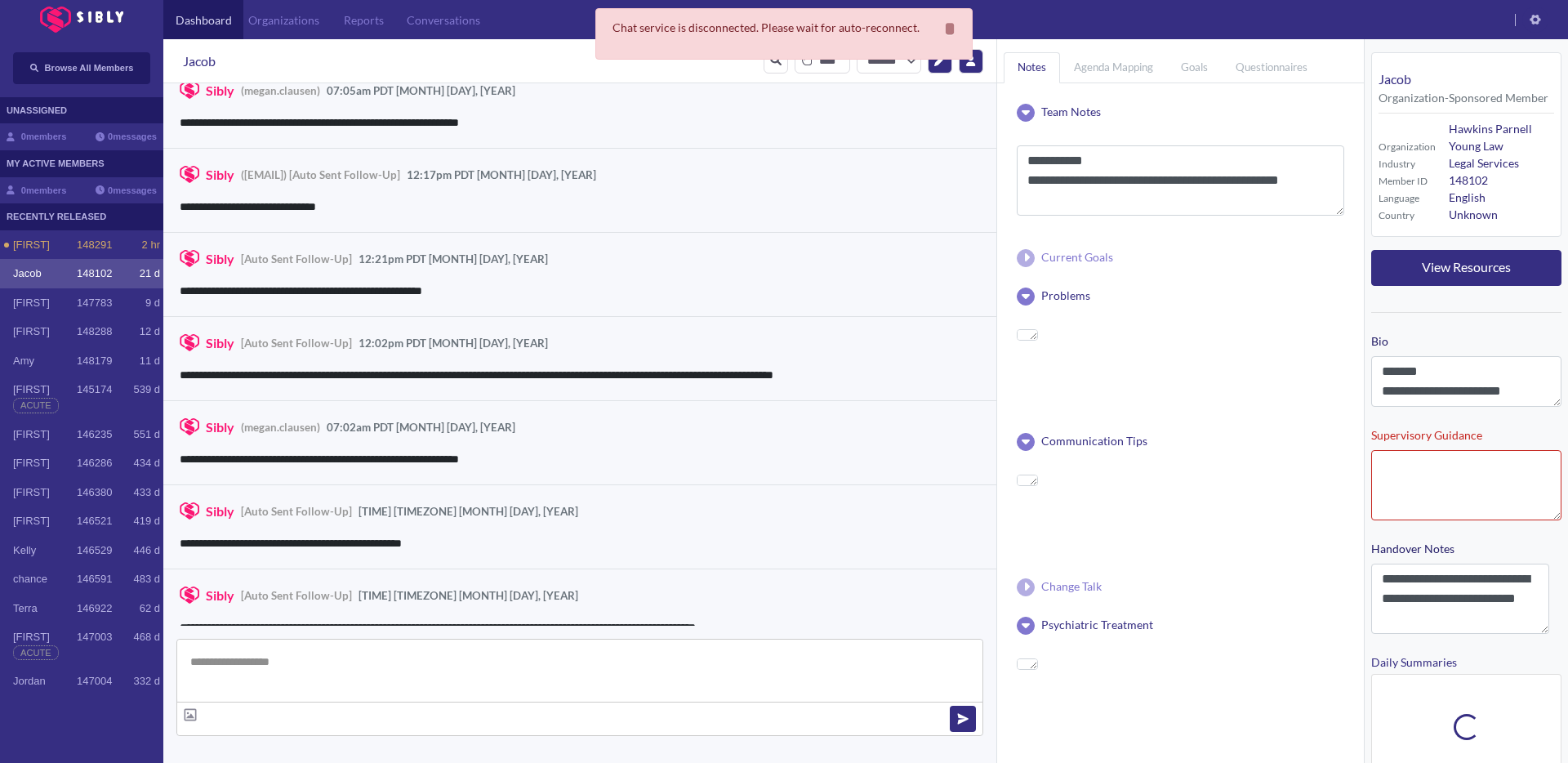 scroll, scrollTop: 2290, scrollLeft: 0, axis: vertical 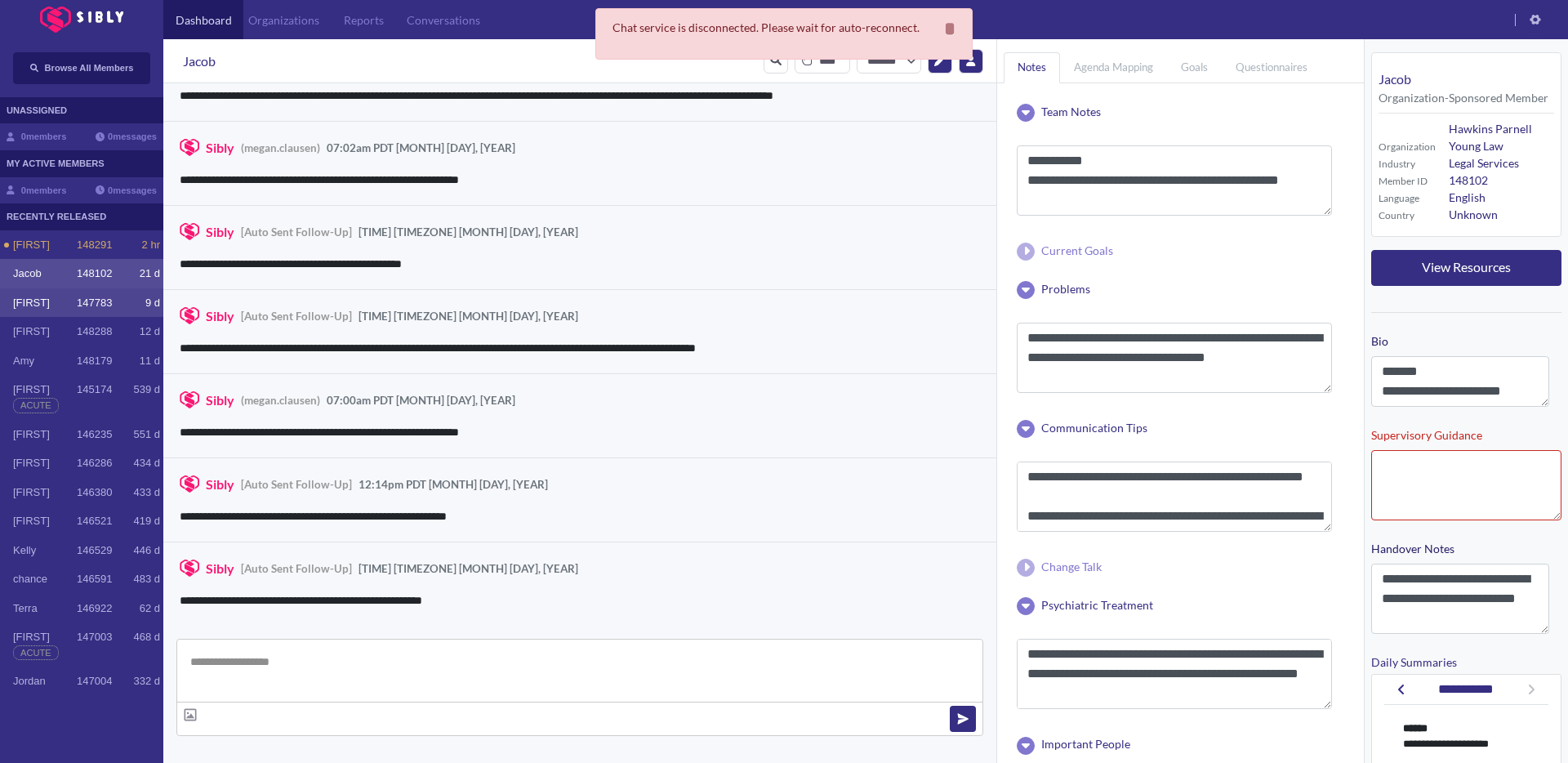 click on "[FIRST]" at bounding box center (45, 245) 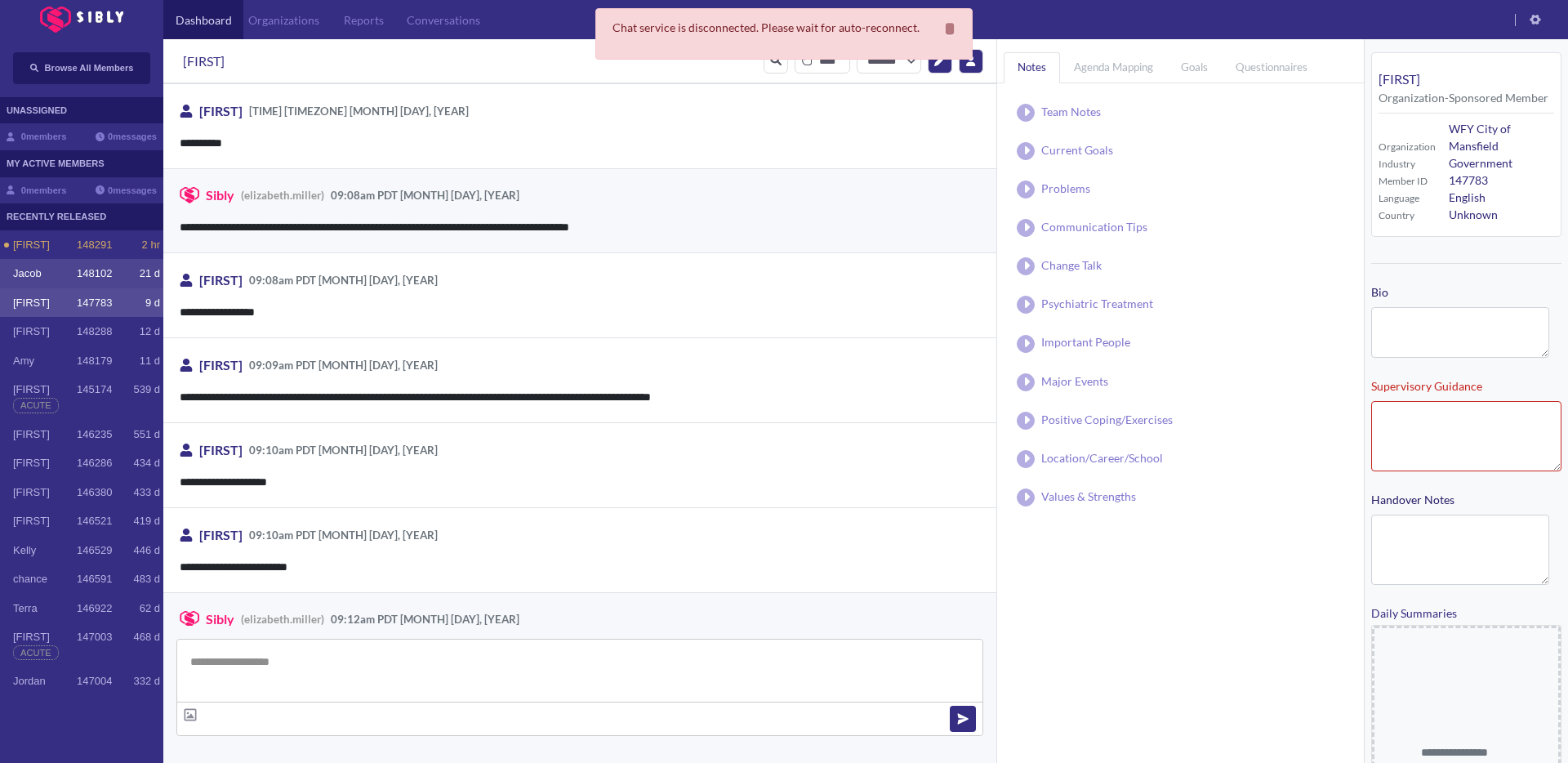 scroll, scrollTop: 214, scrollLeft: 0, axis: vertical 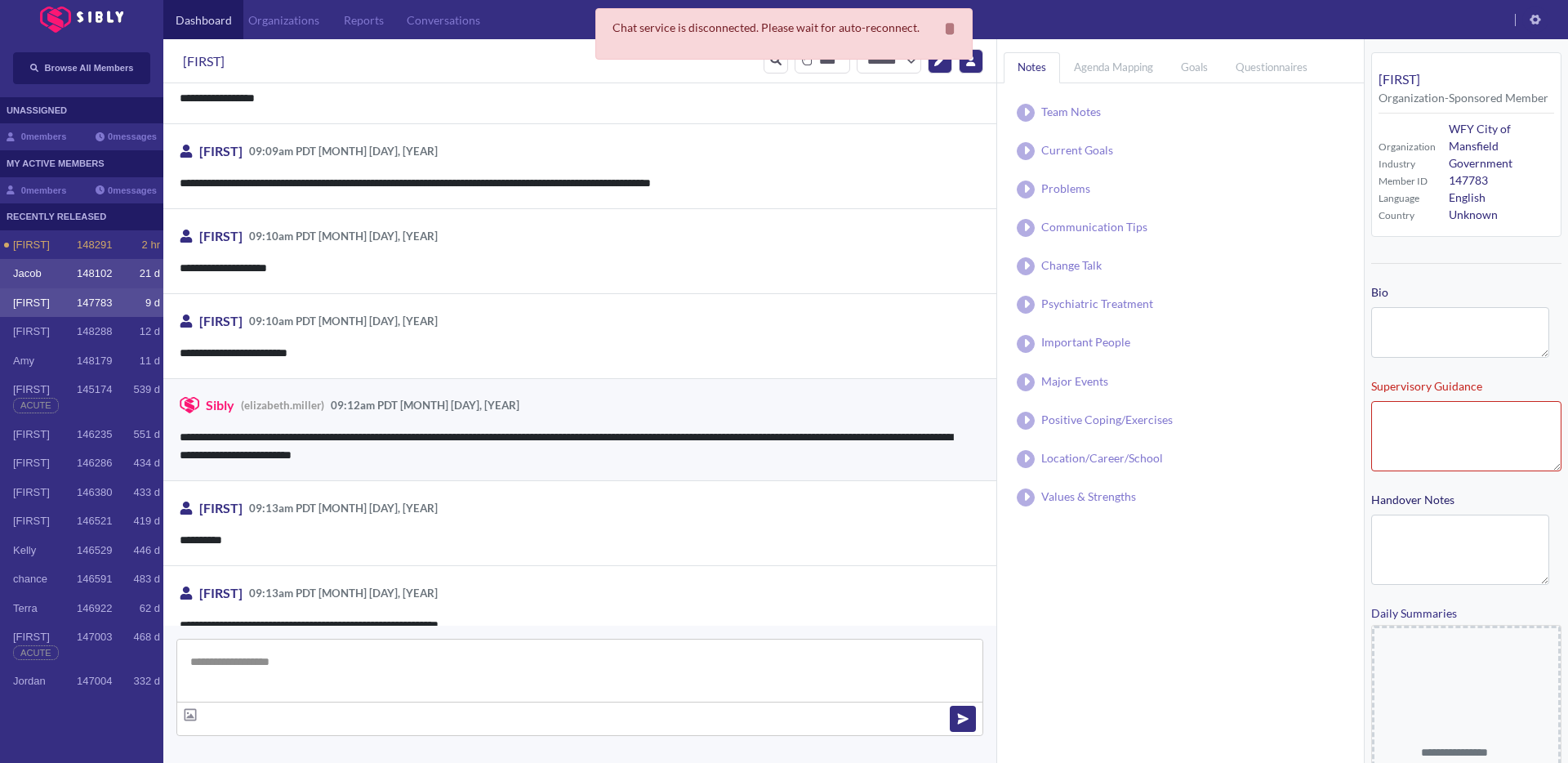 click on "Jacob" at bounding box center (45, 245) 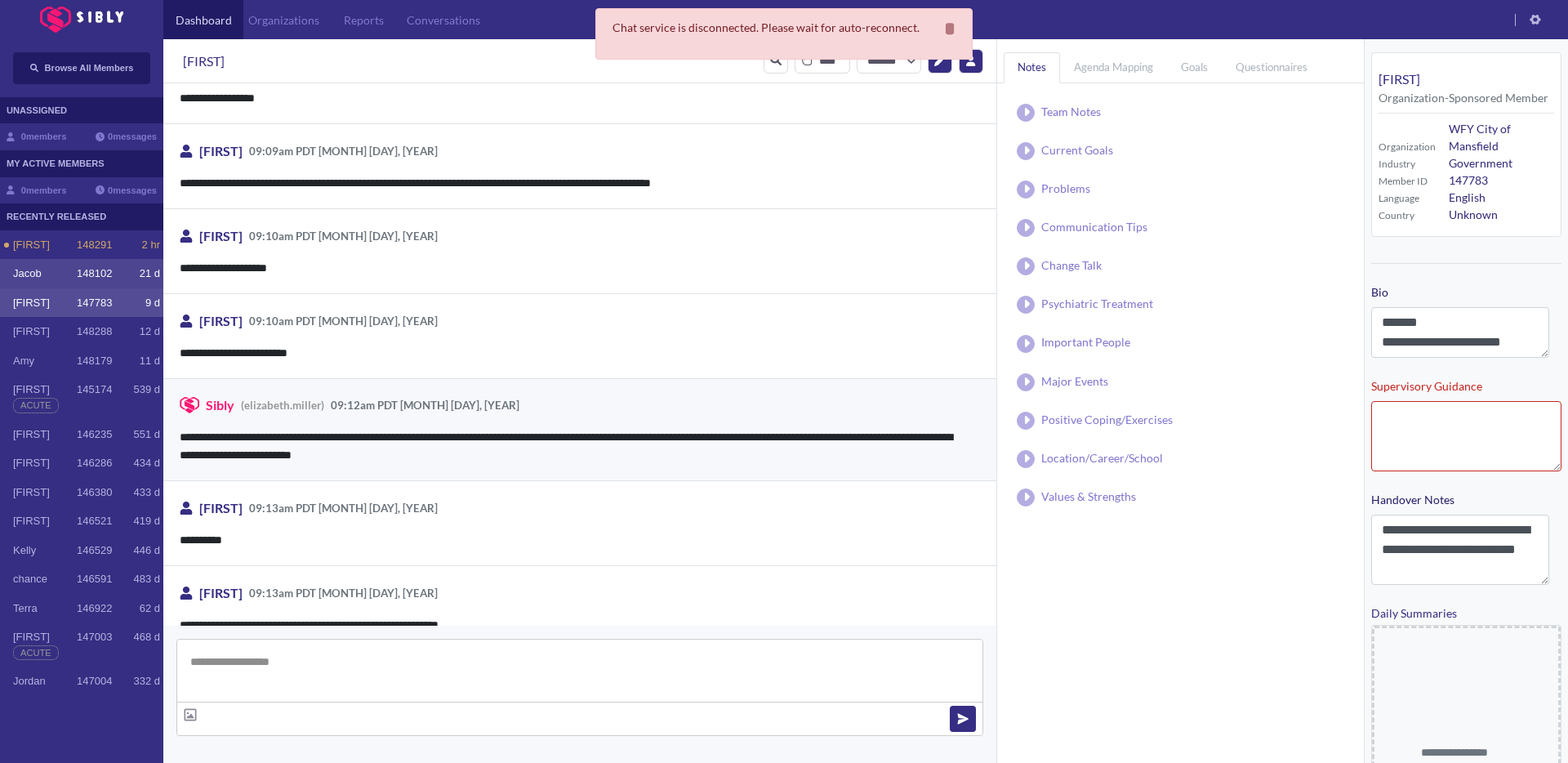 scroll, scrollTop: 0, scrollLeft: 0, axis: both 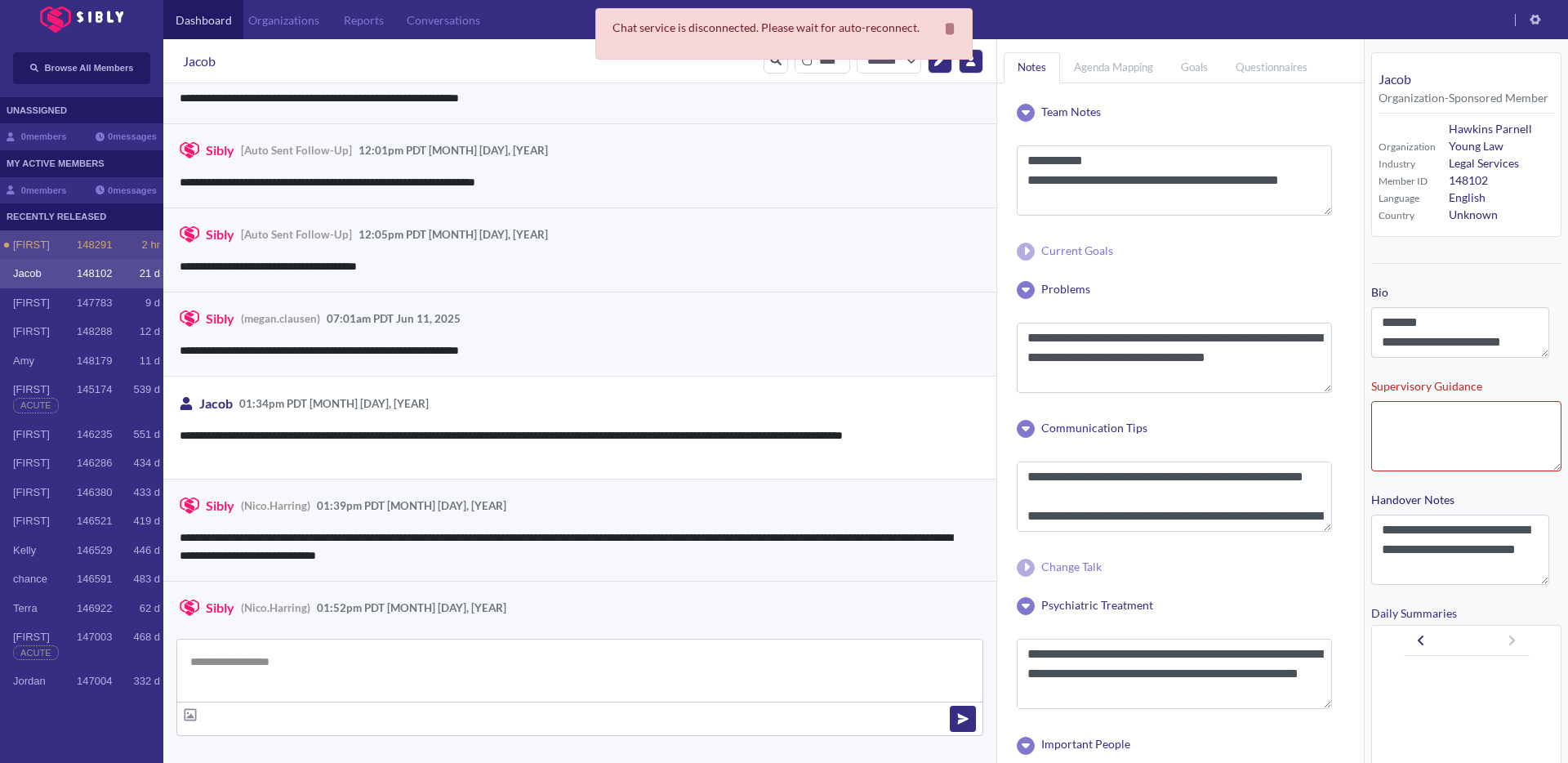 click on "[FIRST]" at bounding box center (45, 245) 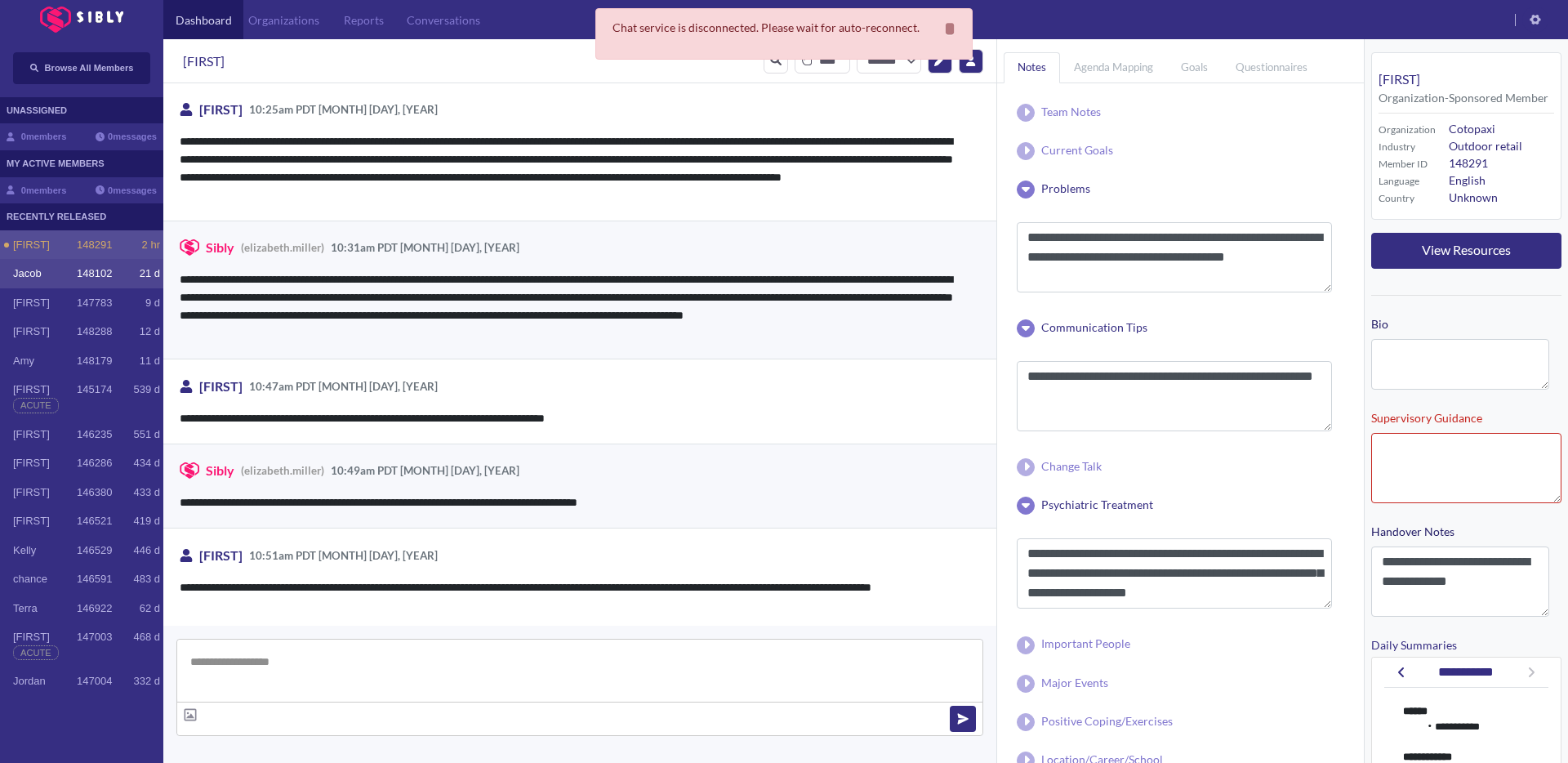 scroll, scrollTop: 2580, scrollLeft: 0, axis: vertical 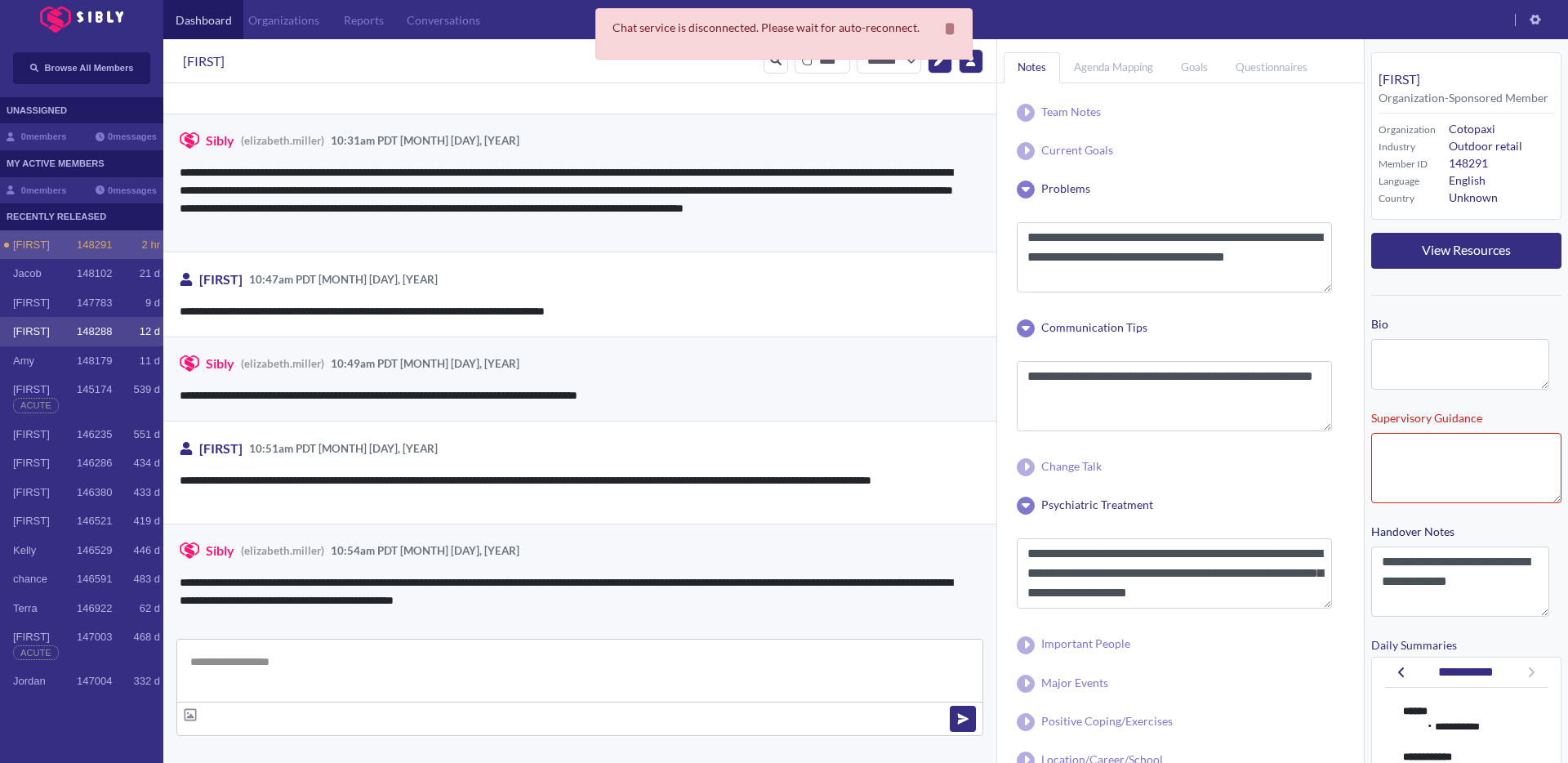 click on "148288" at bounding box center [94, 245] 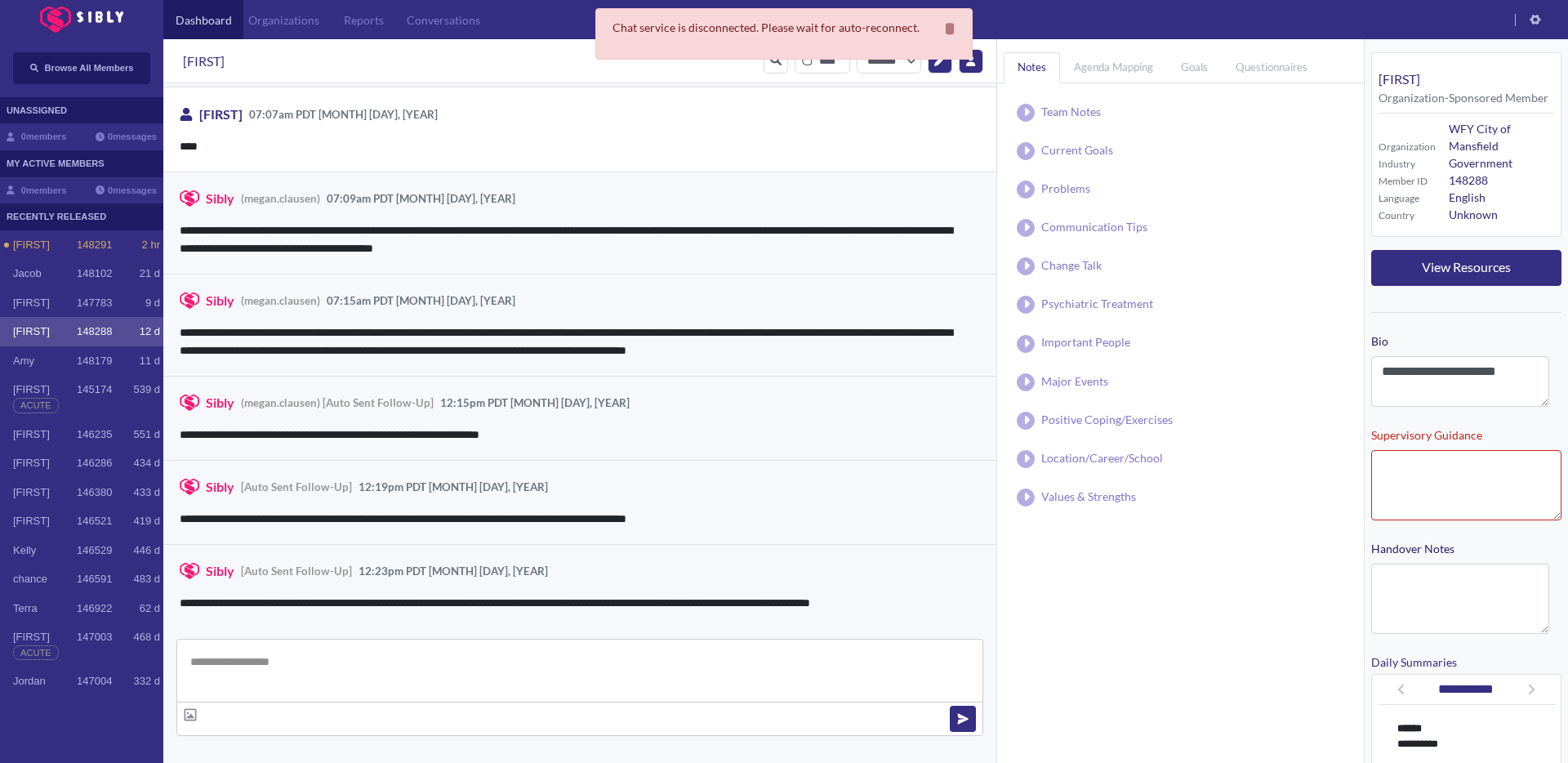 scroll, scrollTop: 167, scrollLeft: 0, axis: vertical 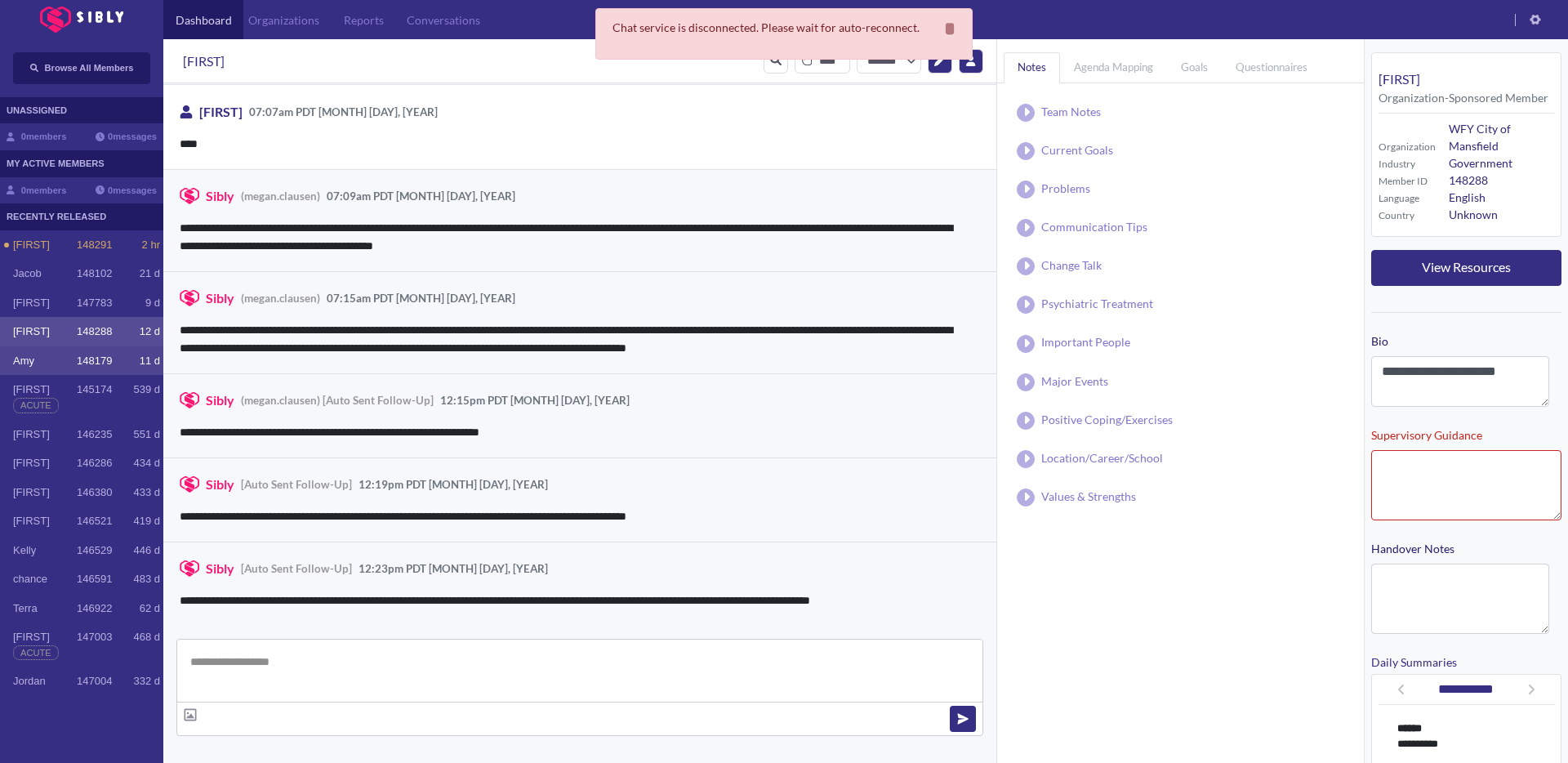 click on "148179" at bounding box center (94, 245) 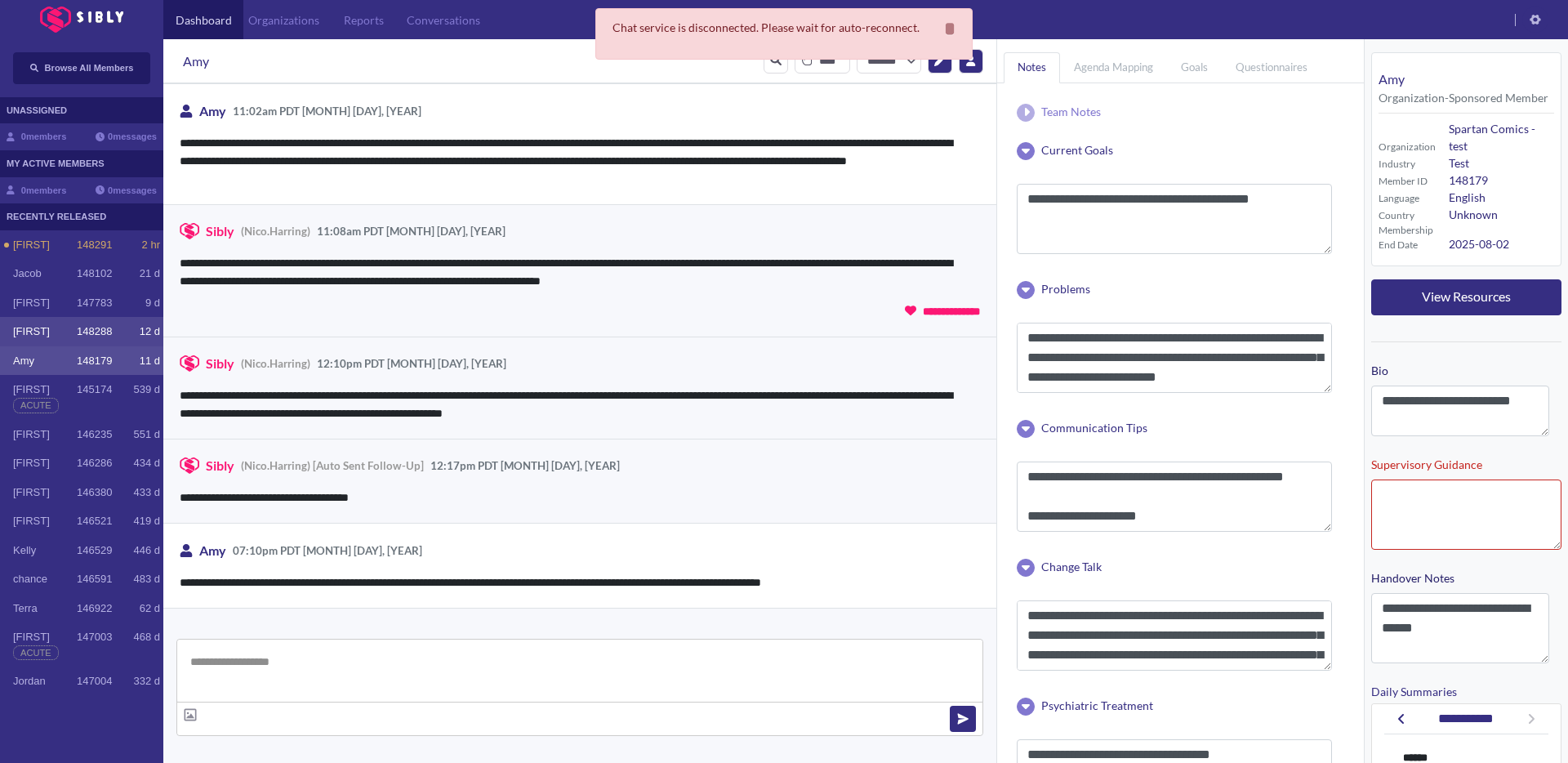 click on "[FIRST] [ID] [TIME]" at bounding box center (82, 332) 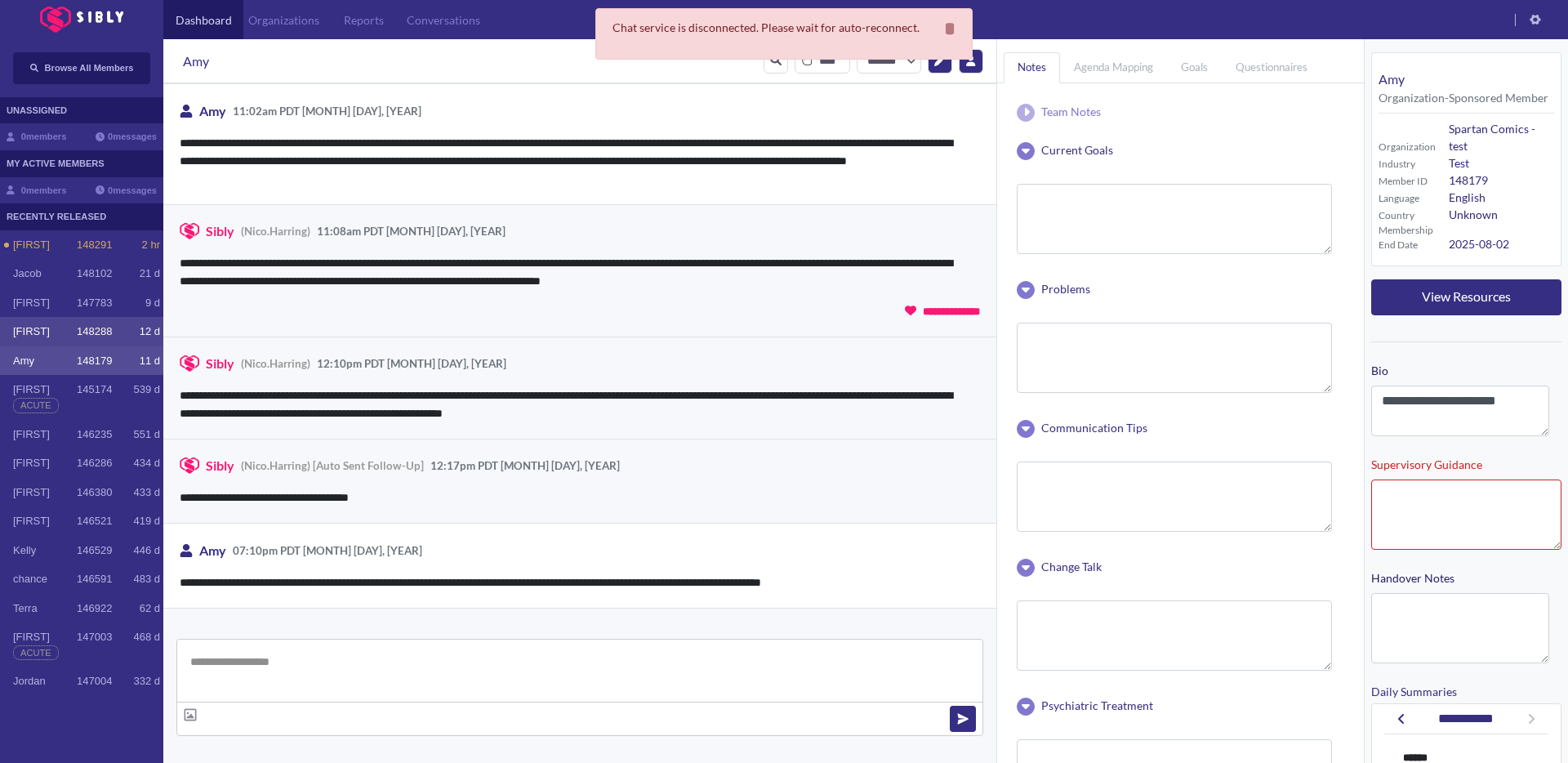 scroll, scrollTop: 0, scrollLeft: 0, axis: both 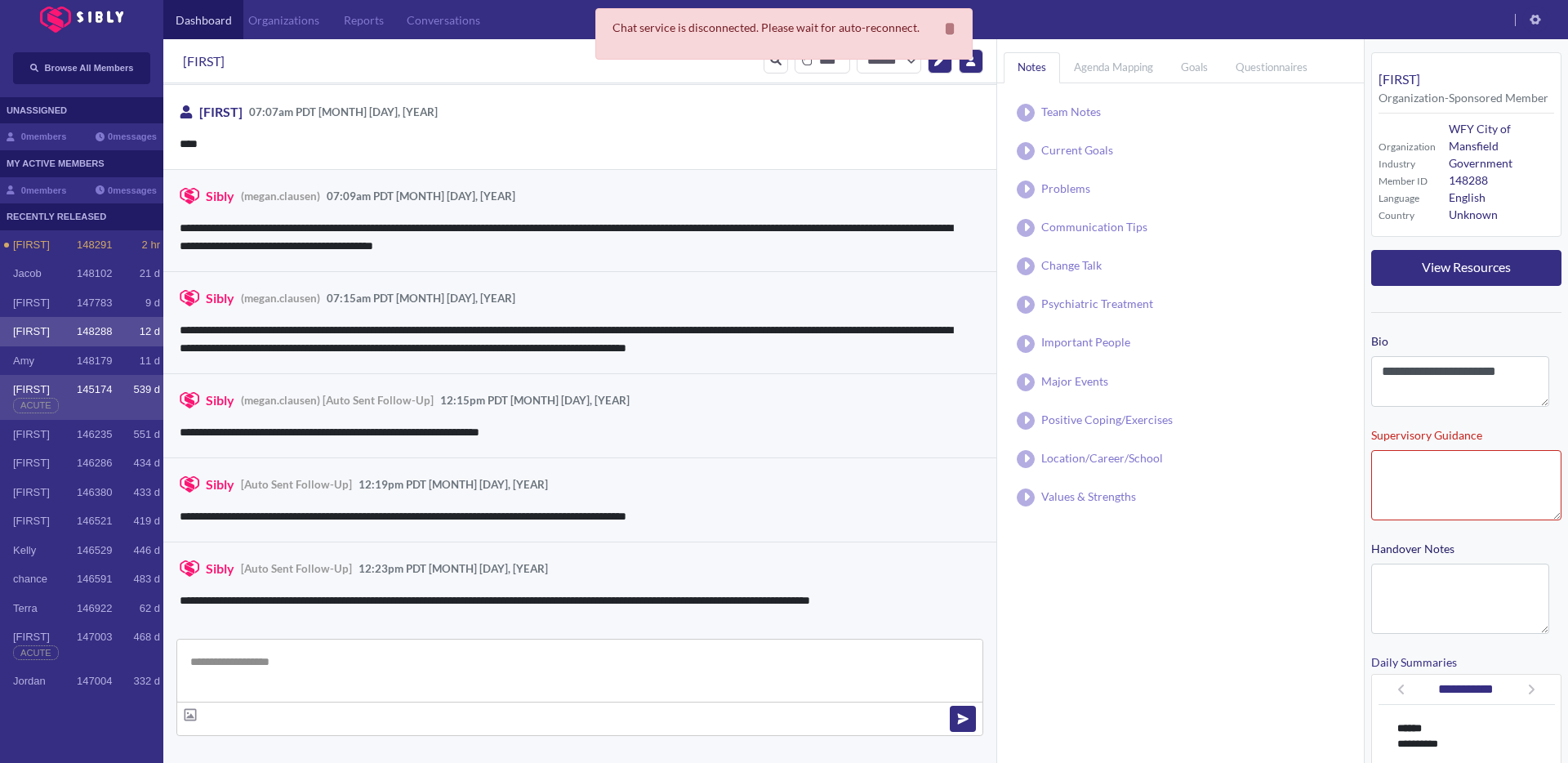 click on "145174" at bounding box center [94, 245] 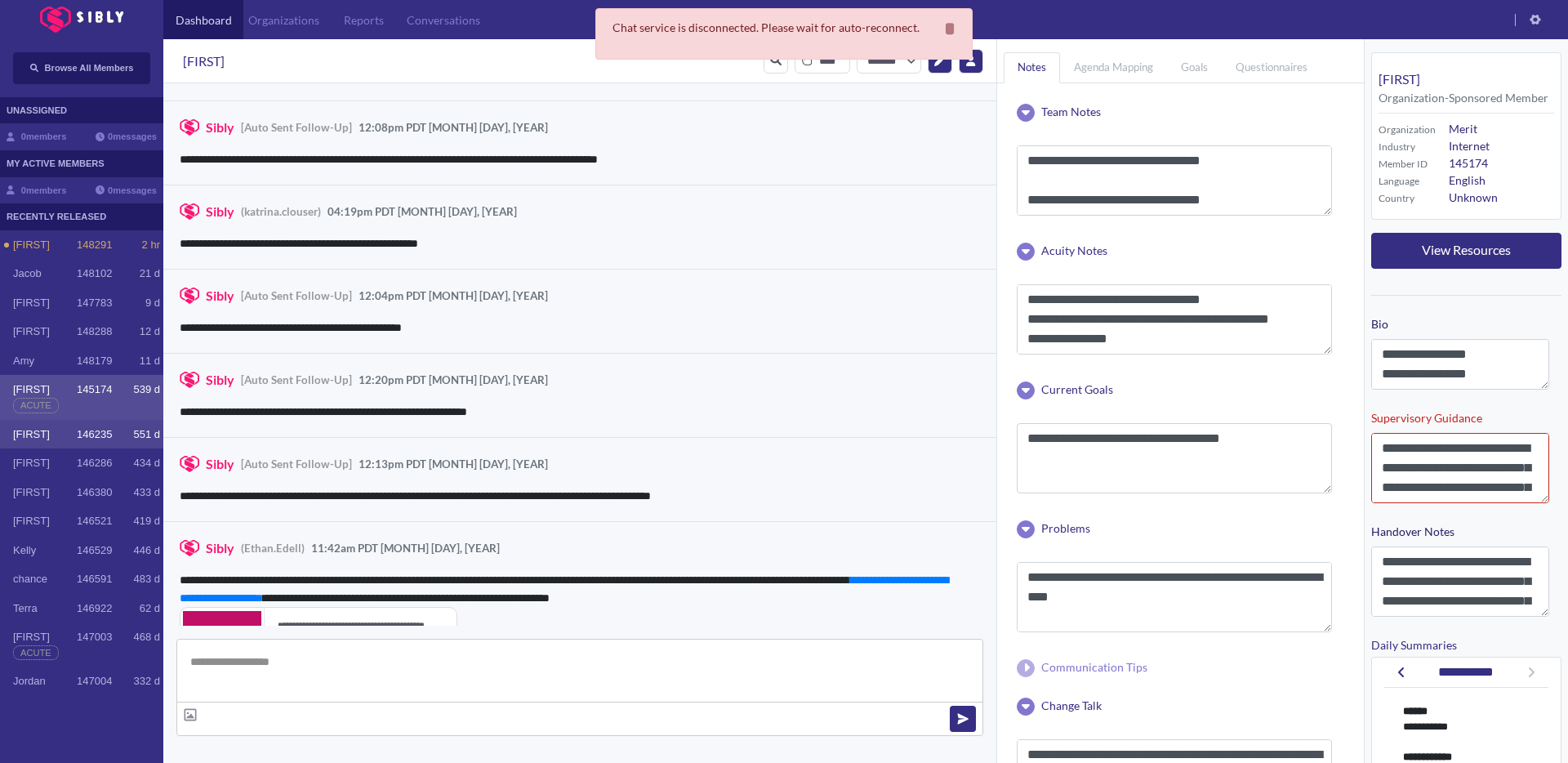scroll, scrollTop: 2148, scrollLeft: 0, axis: vertical 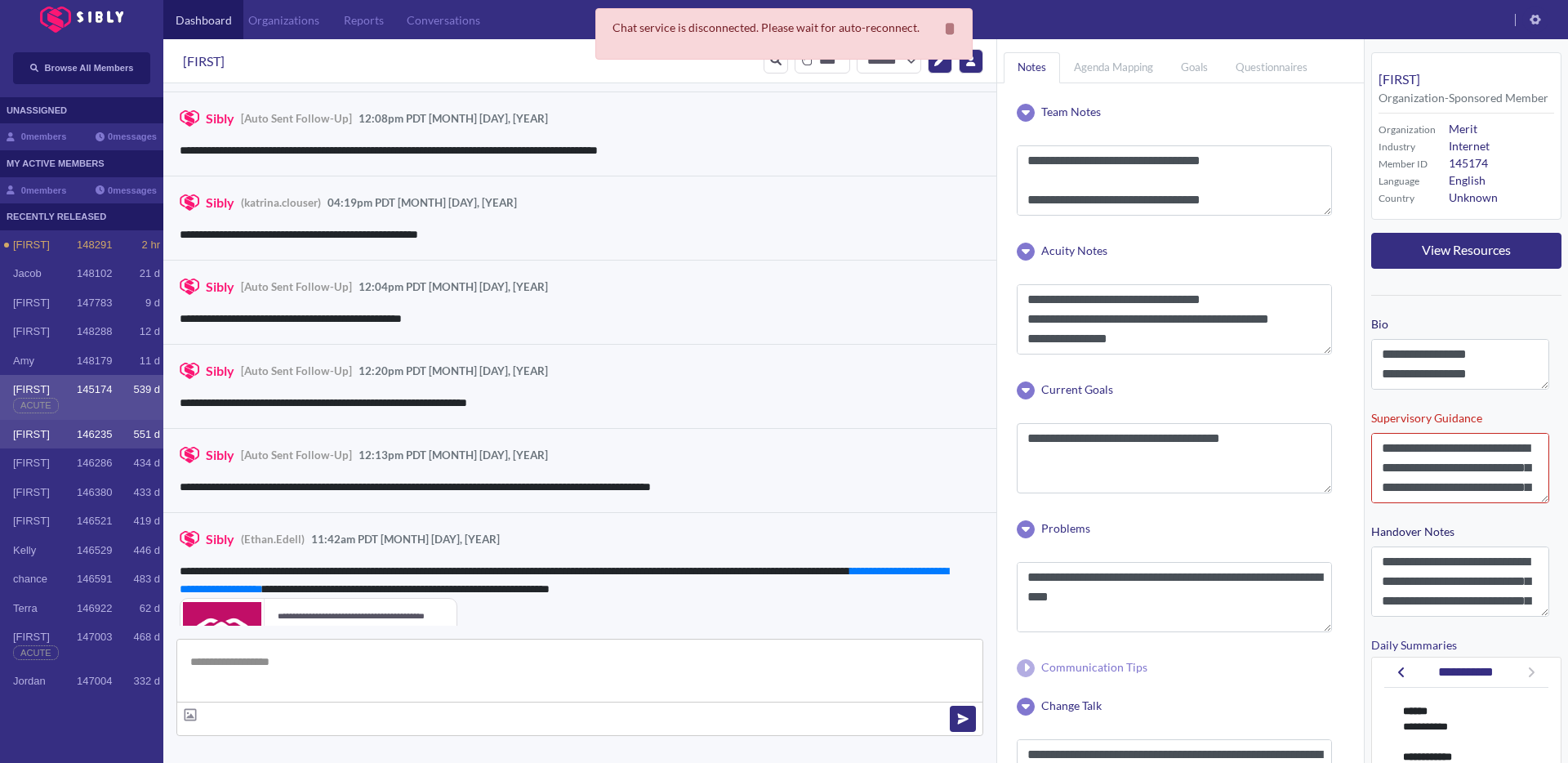 click on "[FIRST] [ID] [TIME]" at bounding box center [82, 435] 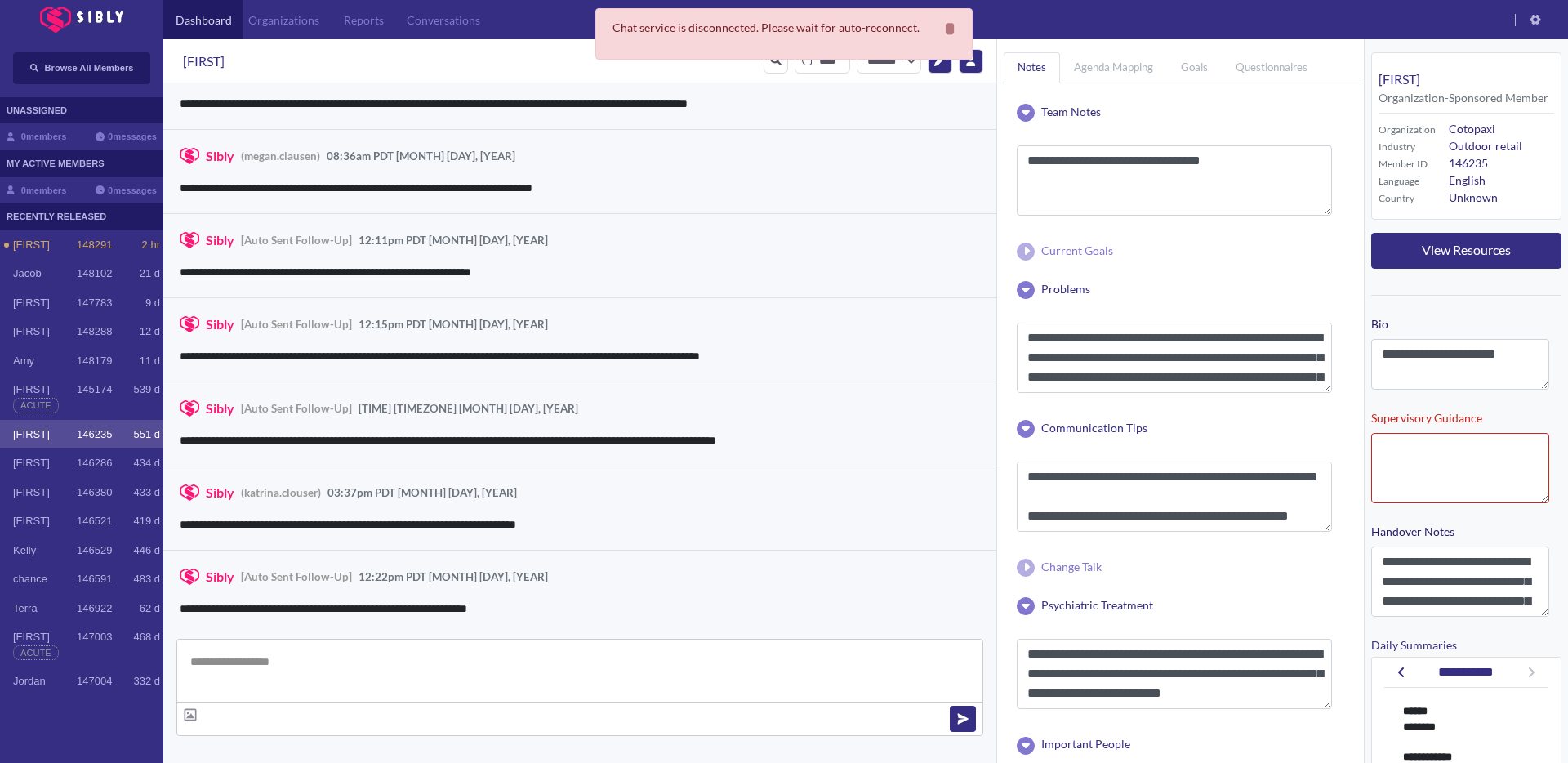 scroll, scrollTop: 2540, scrollLeft: 0, axis: vertical 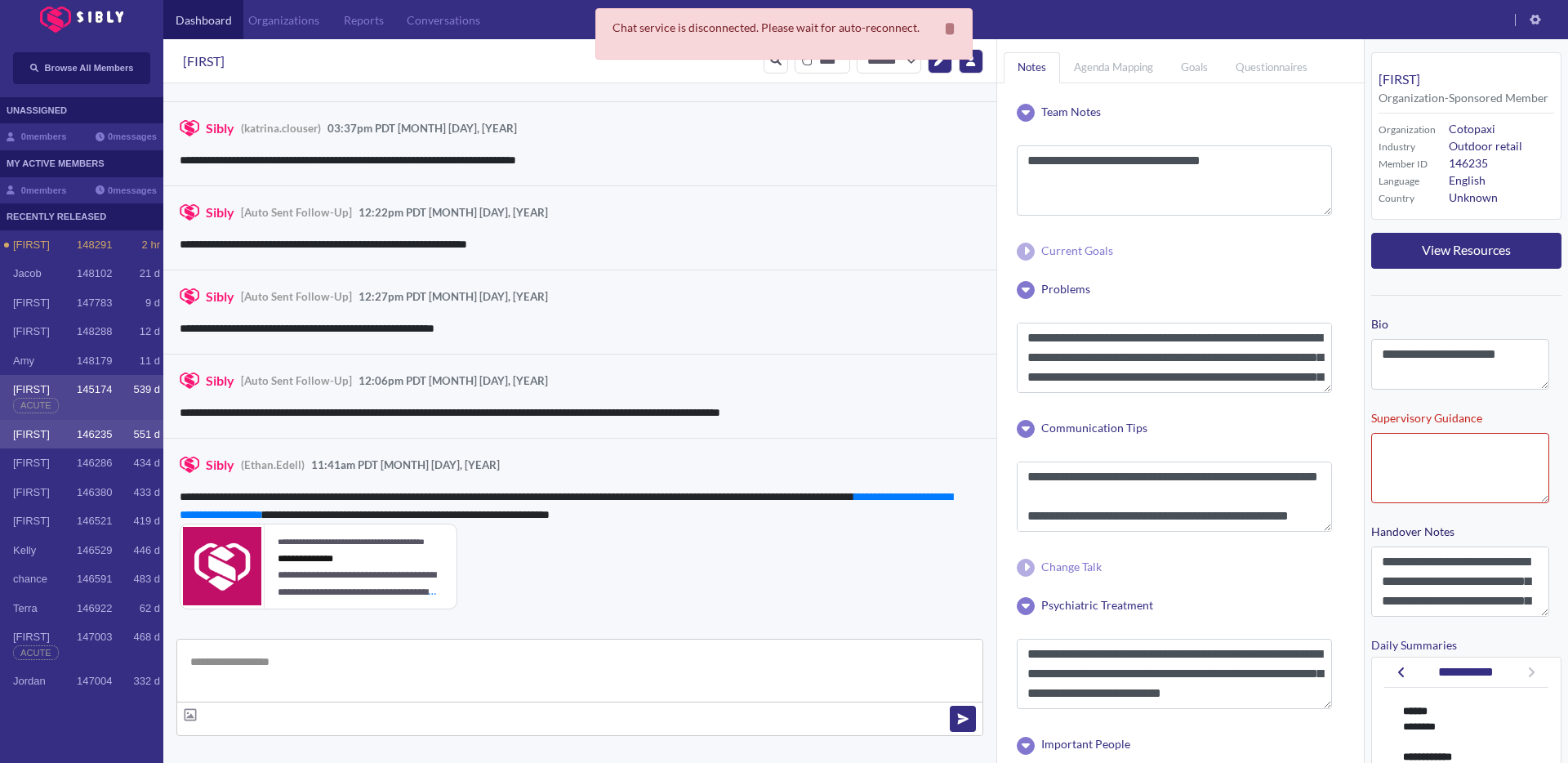 click on "145174" at bounding box center (94, 245) 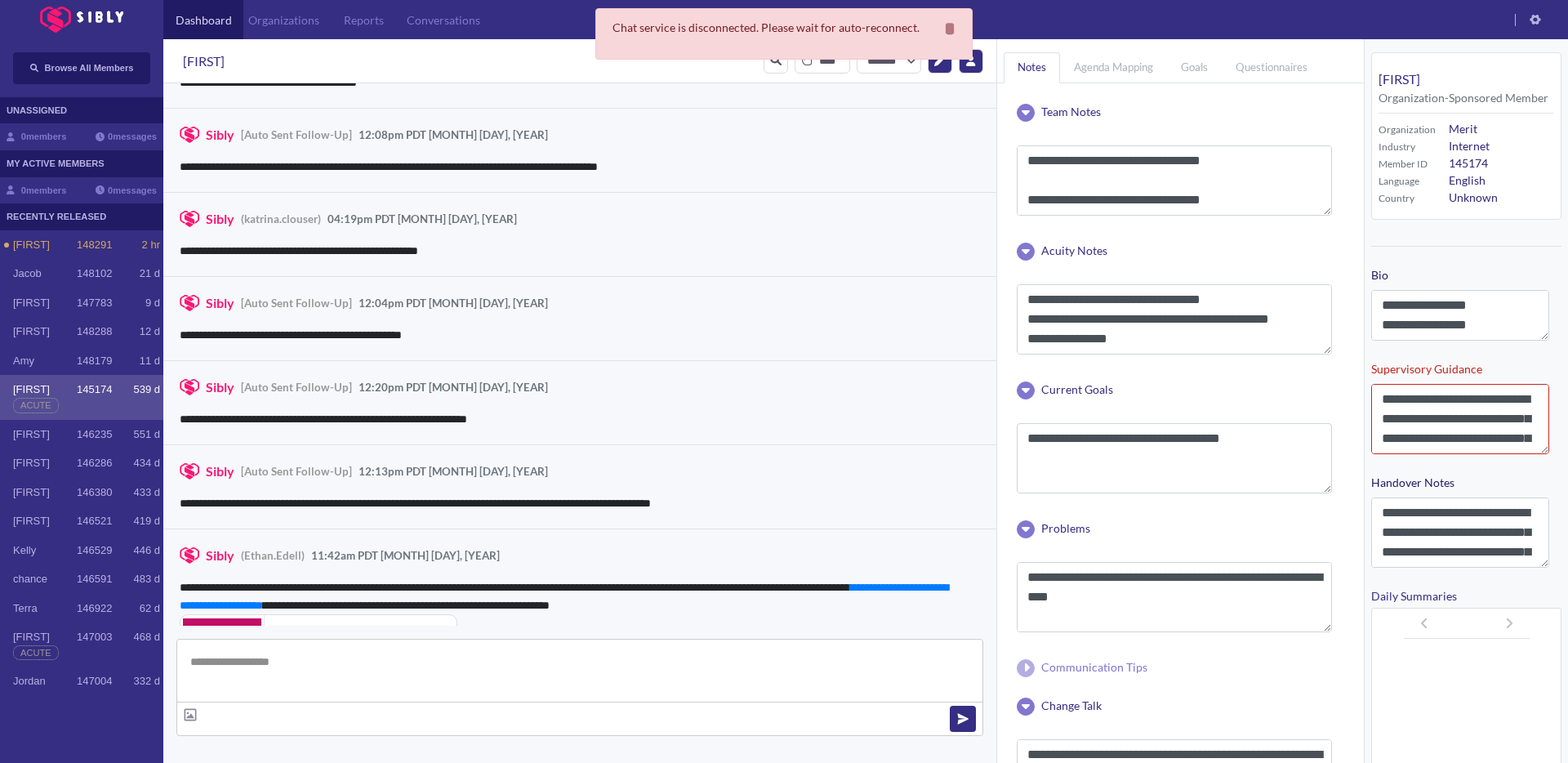 scroll, scrollTop: 2223, scrollLeft: 0, axis: vertical 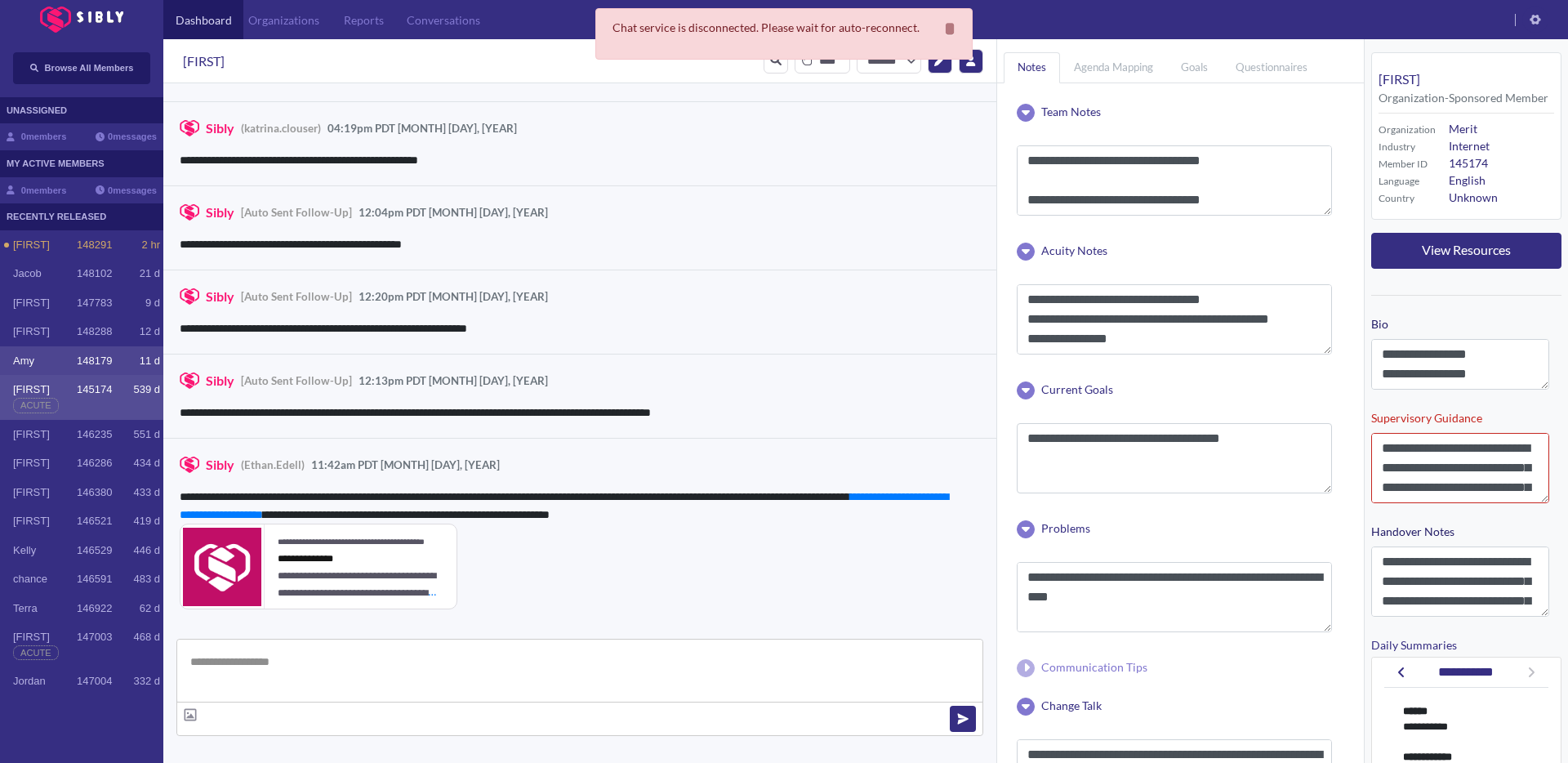 click on "148179" at bounding box center [94, 245] 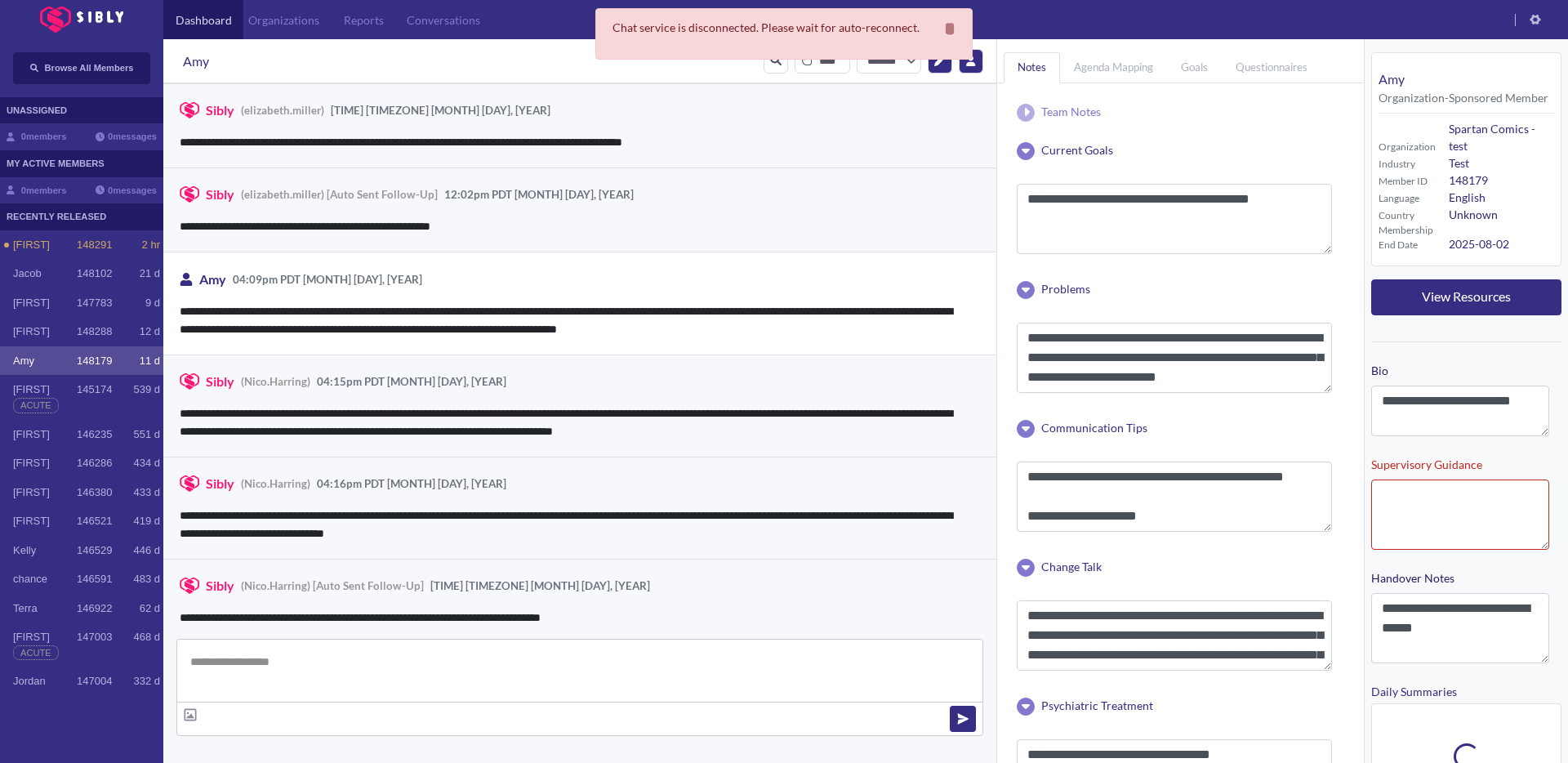 scroll, scrollTop: 2513, scrollLeft: 0, axis: vertical 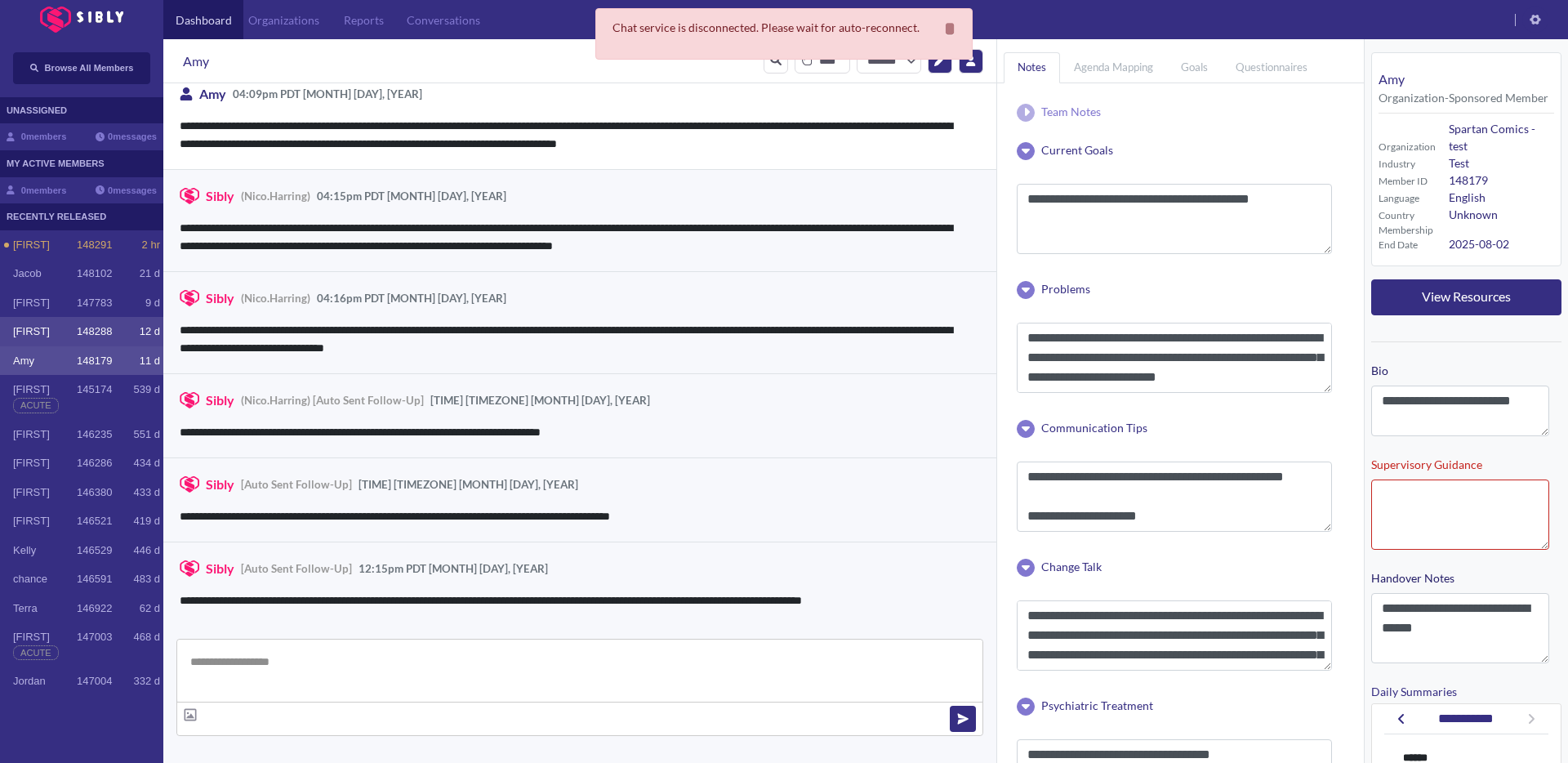 click on "148288" at bounding box center (94, 245) 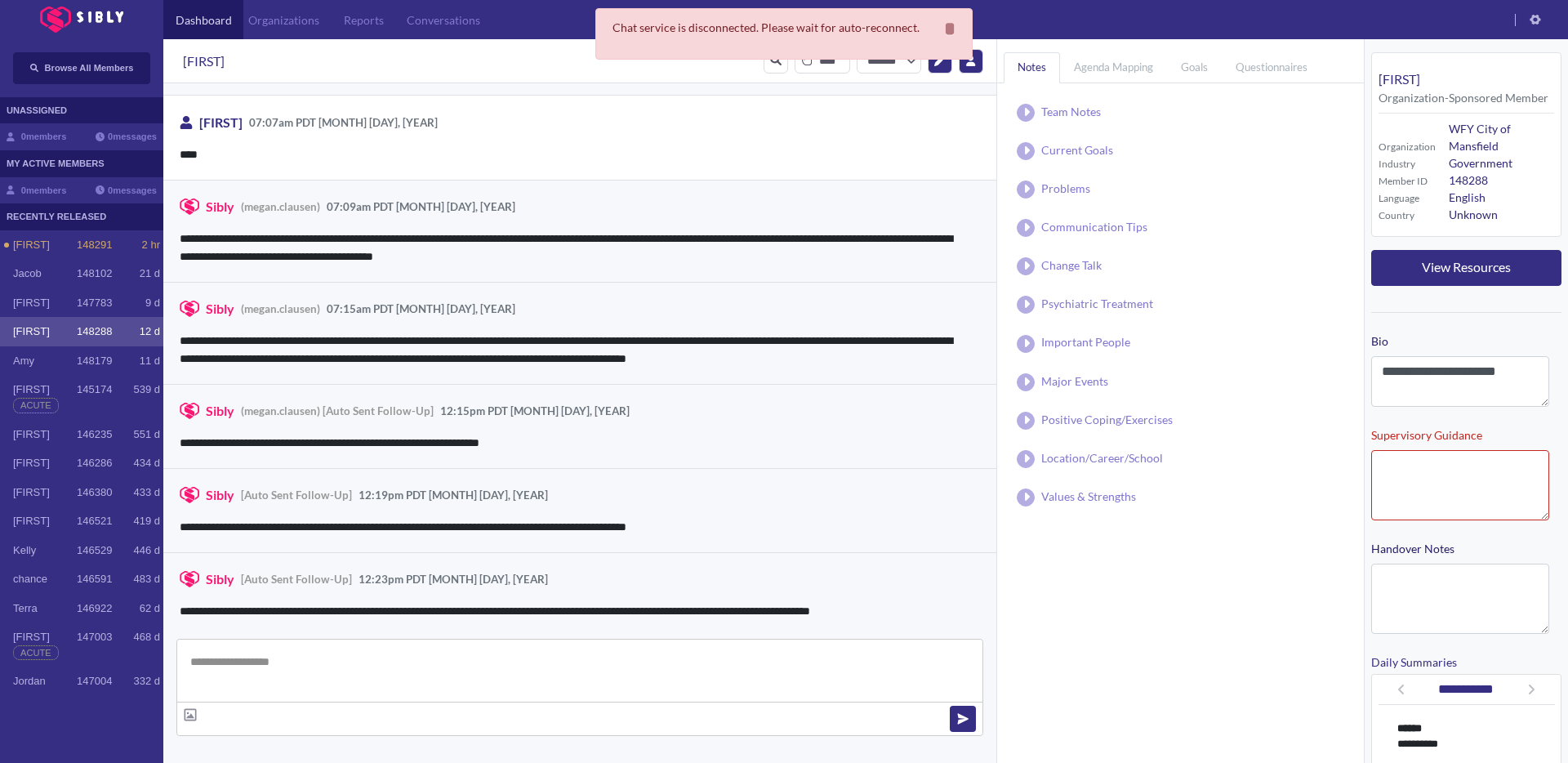 scroll, scrollTop: 167, scrollLeft: 0, axis: vertical 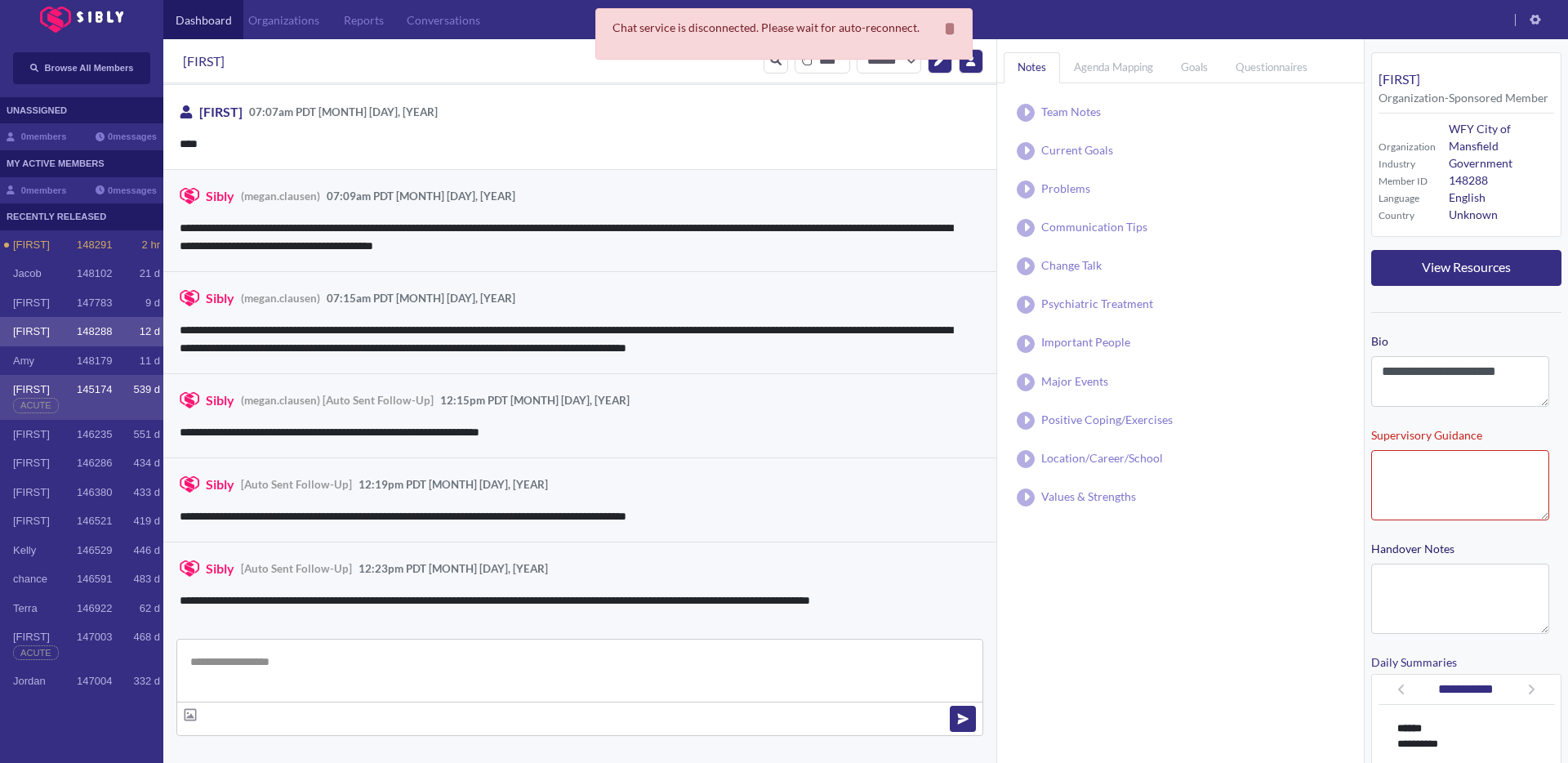 click on "Acute" at bounding box center (36, 405) 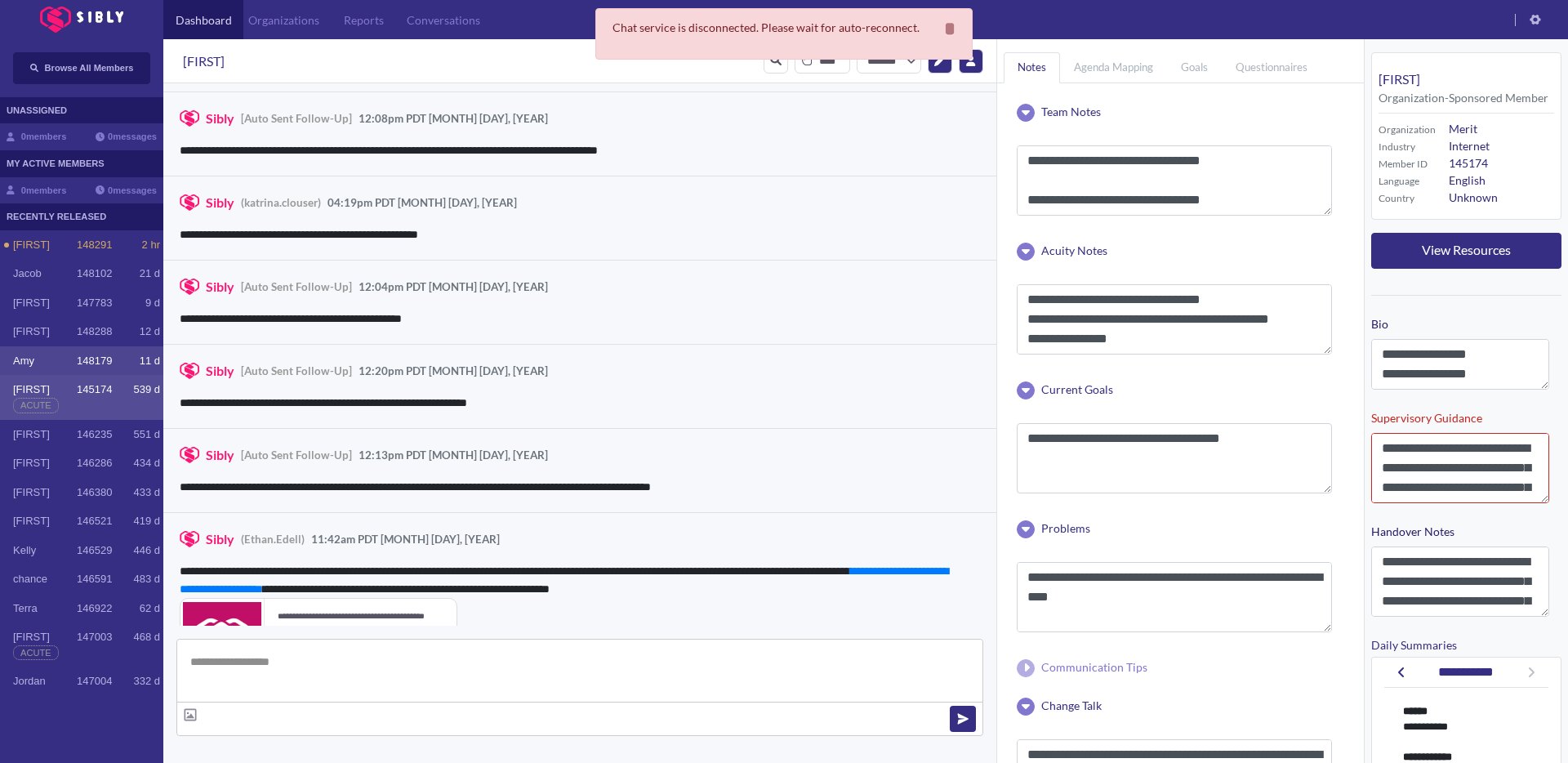 scroll, scrollTop: 2223, scrollLeft: 0, axis: vertical 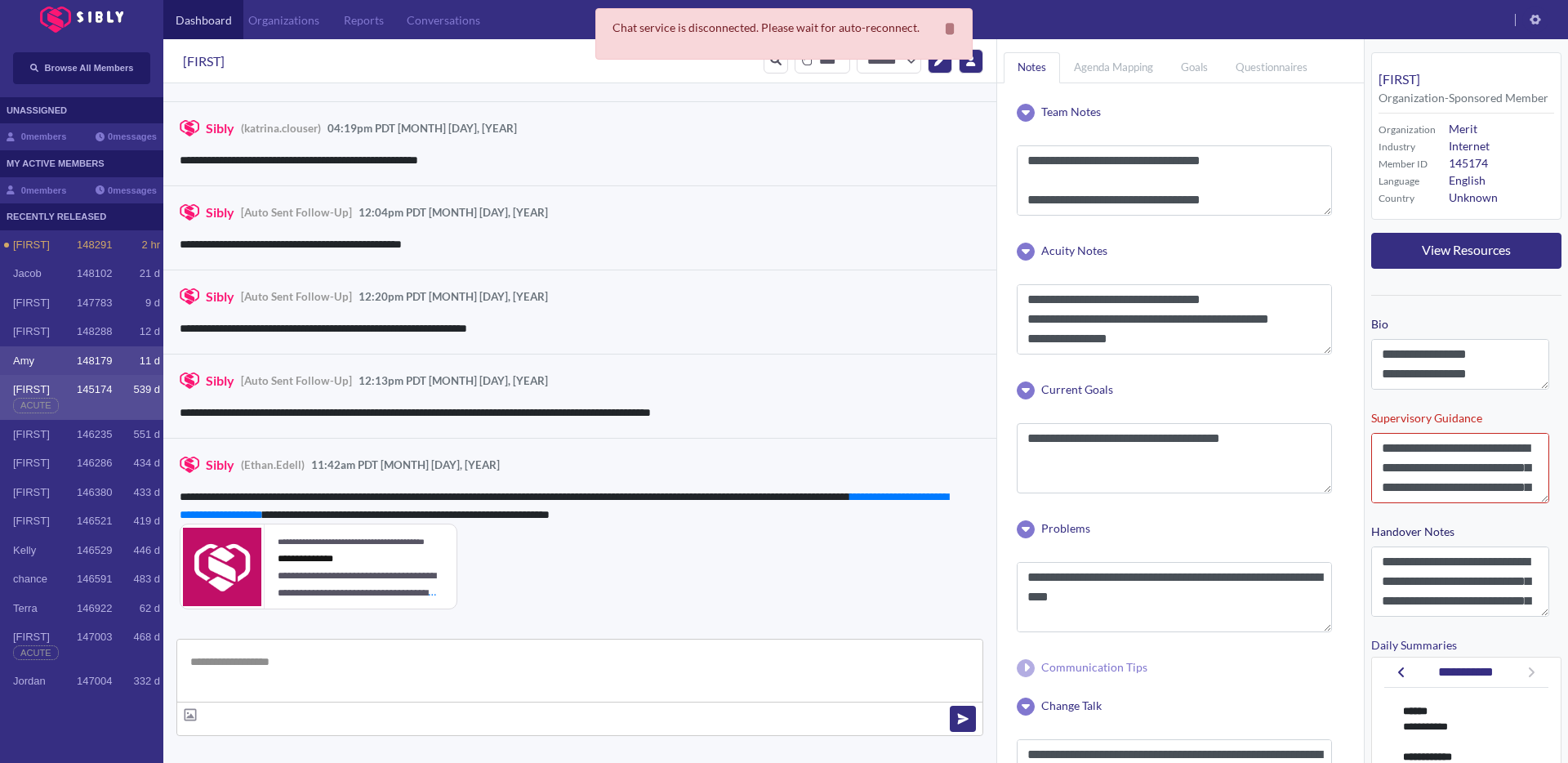 click on "Amy" at bounding box center [45, 245] 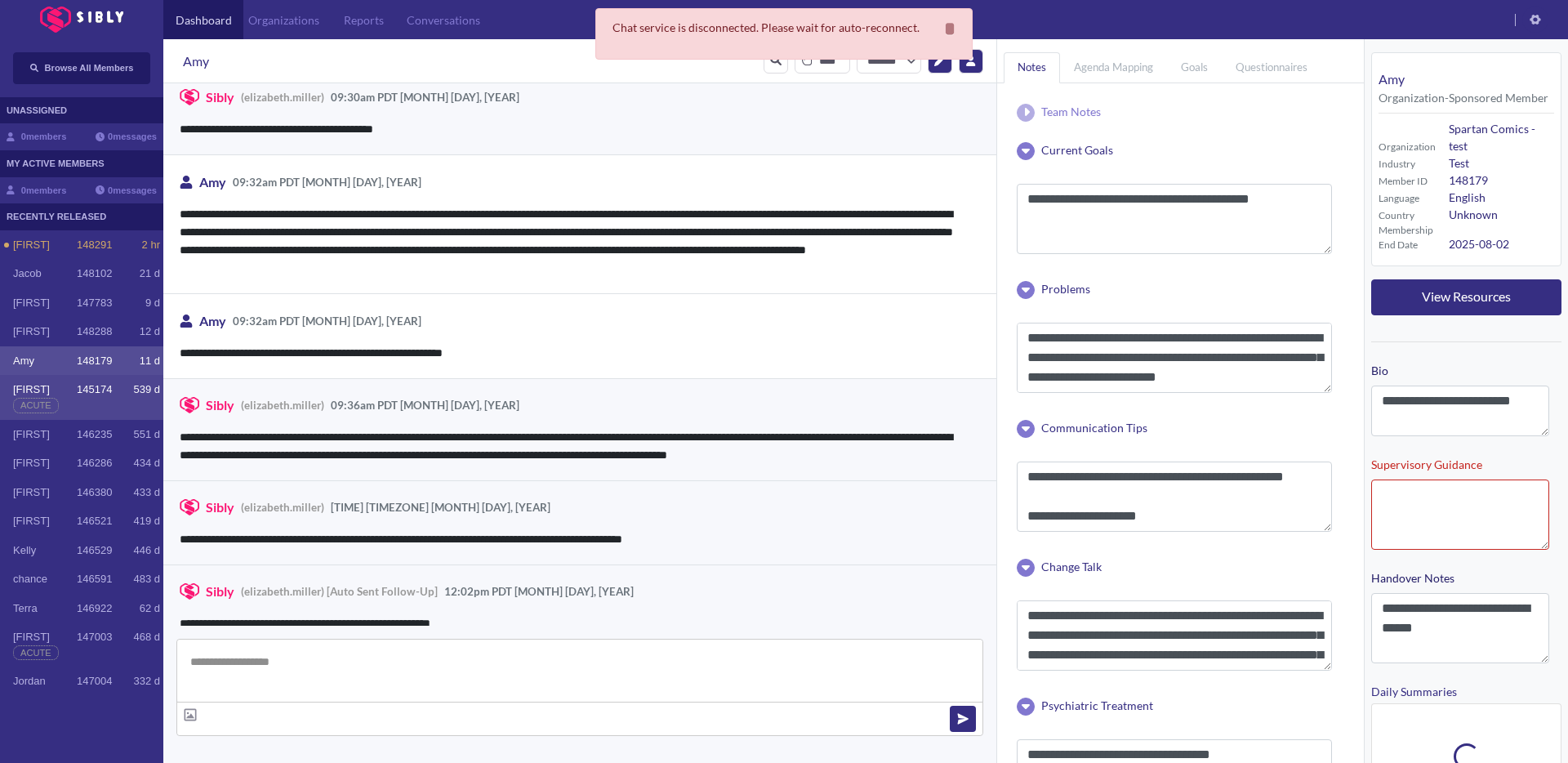 scroll, scrollTop: 2513, scrollLeft: 0, axis: vertical 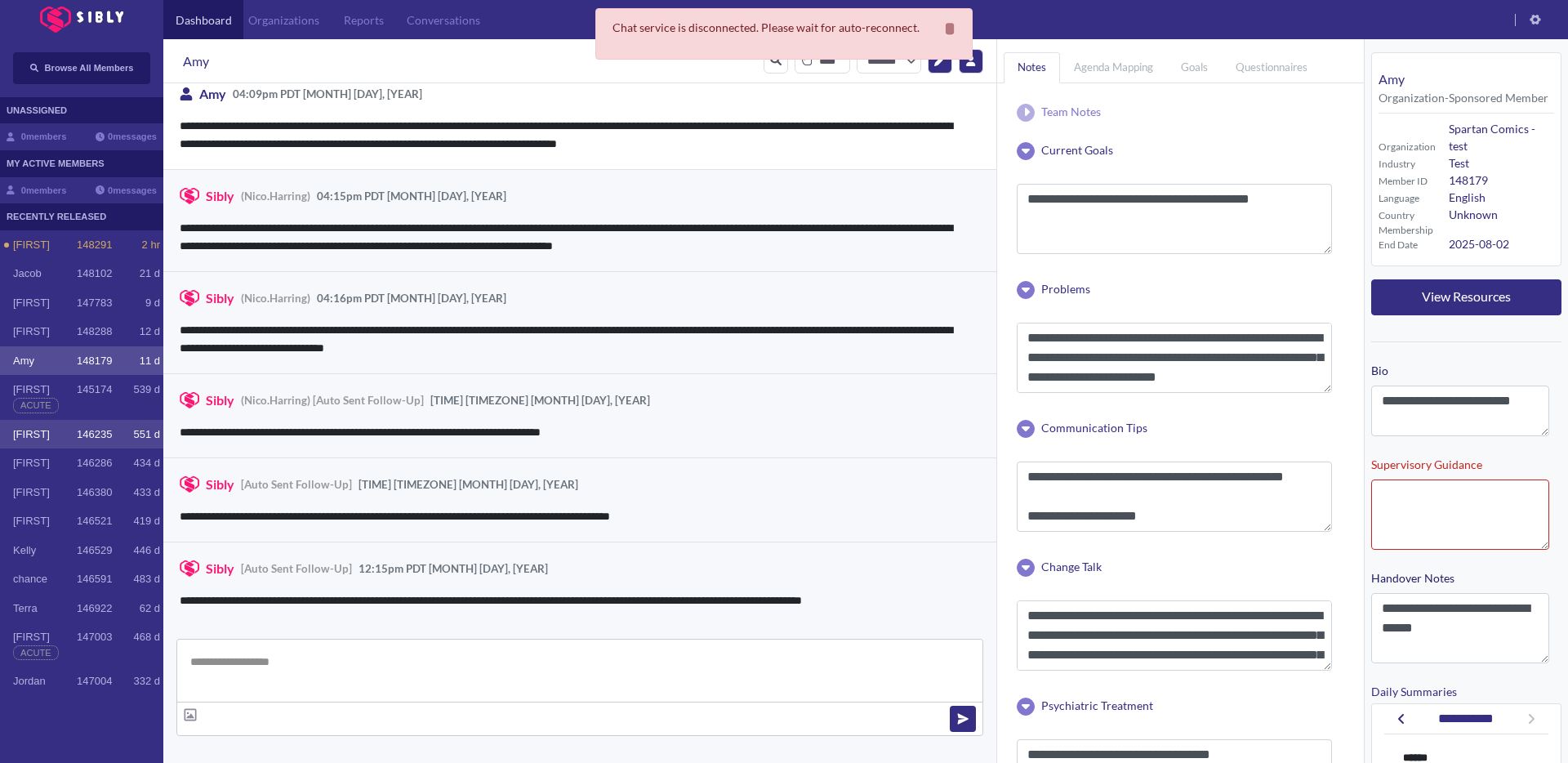 click on "[FIRST]" at bounding box center [45, 245] 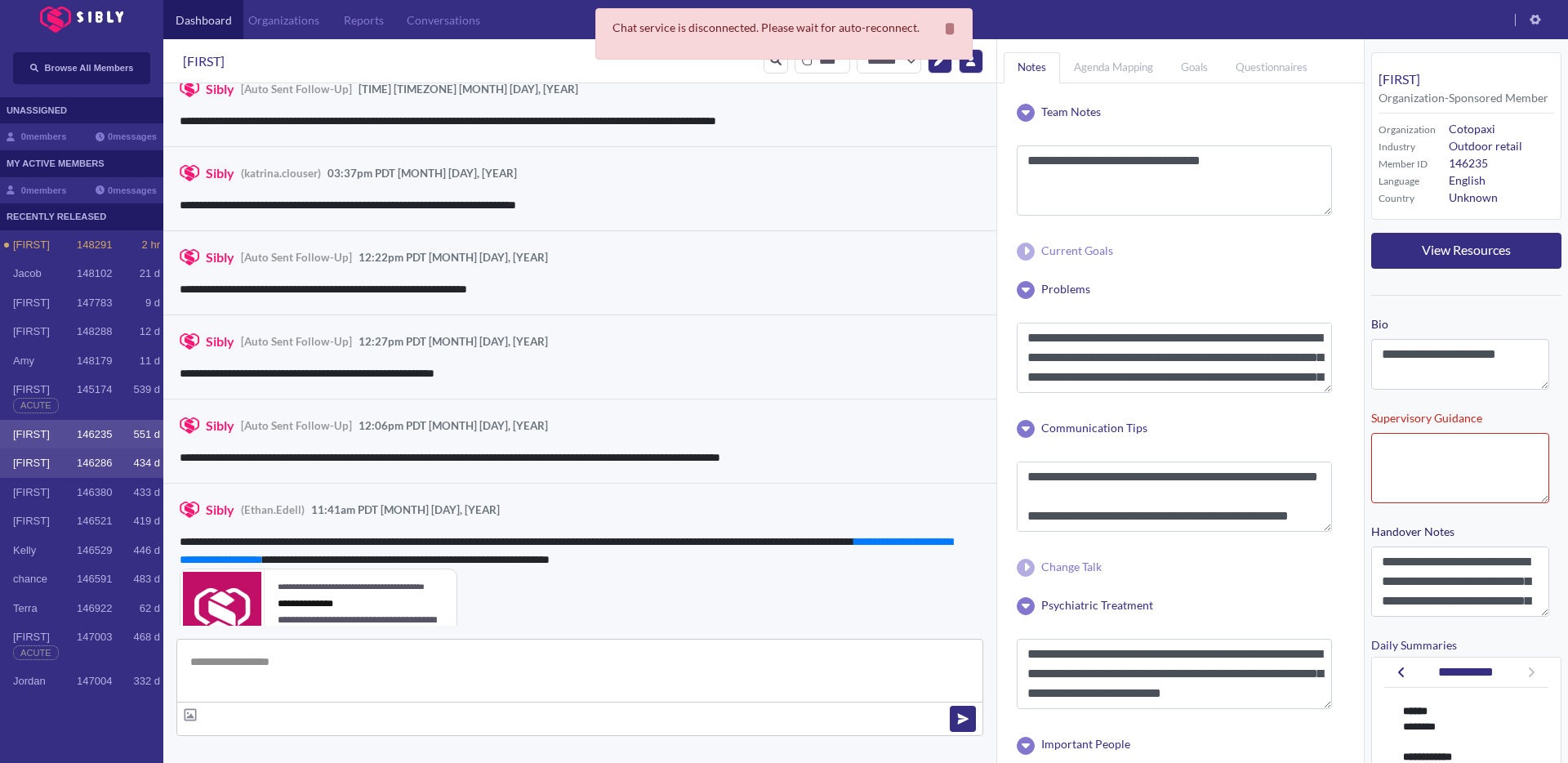 scroll, scrollTop: 2540, scrollLeft: 0, axis: vertical 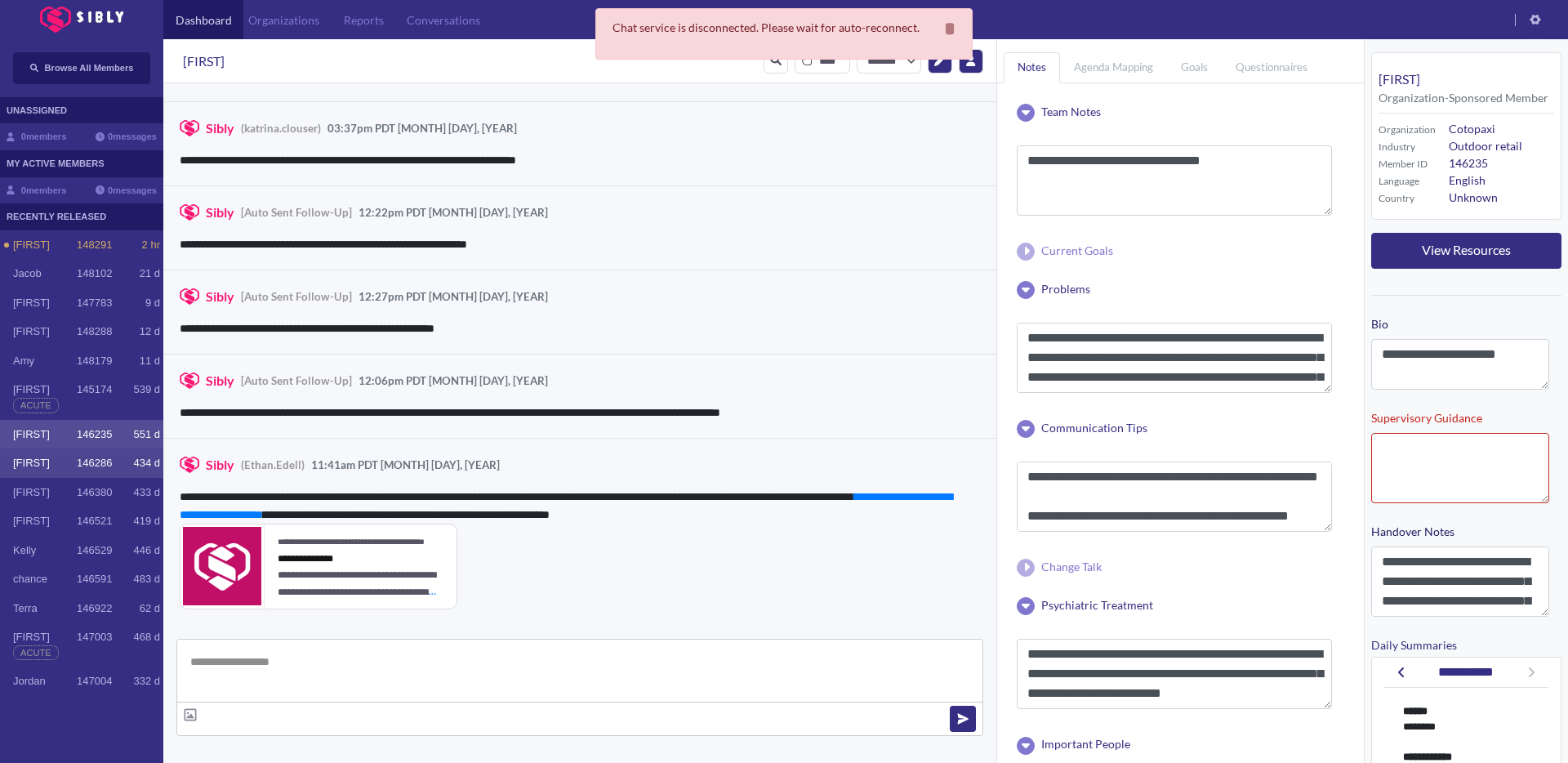 click on "[FIRST]" at bounding box center [45, 245] 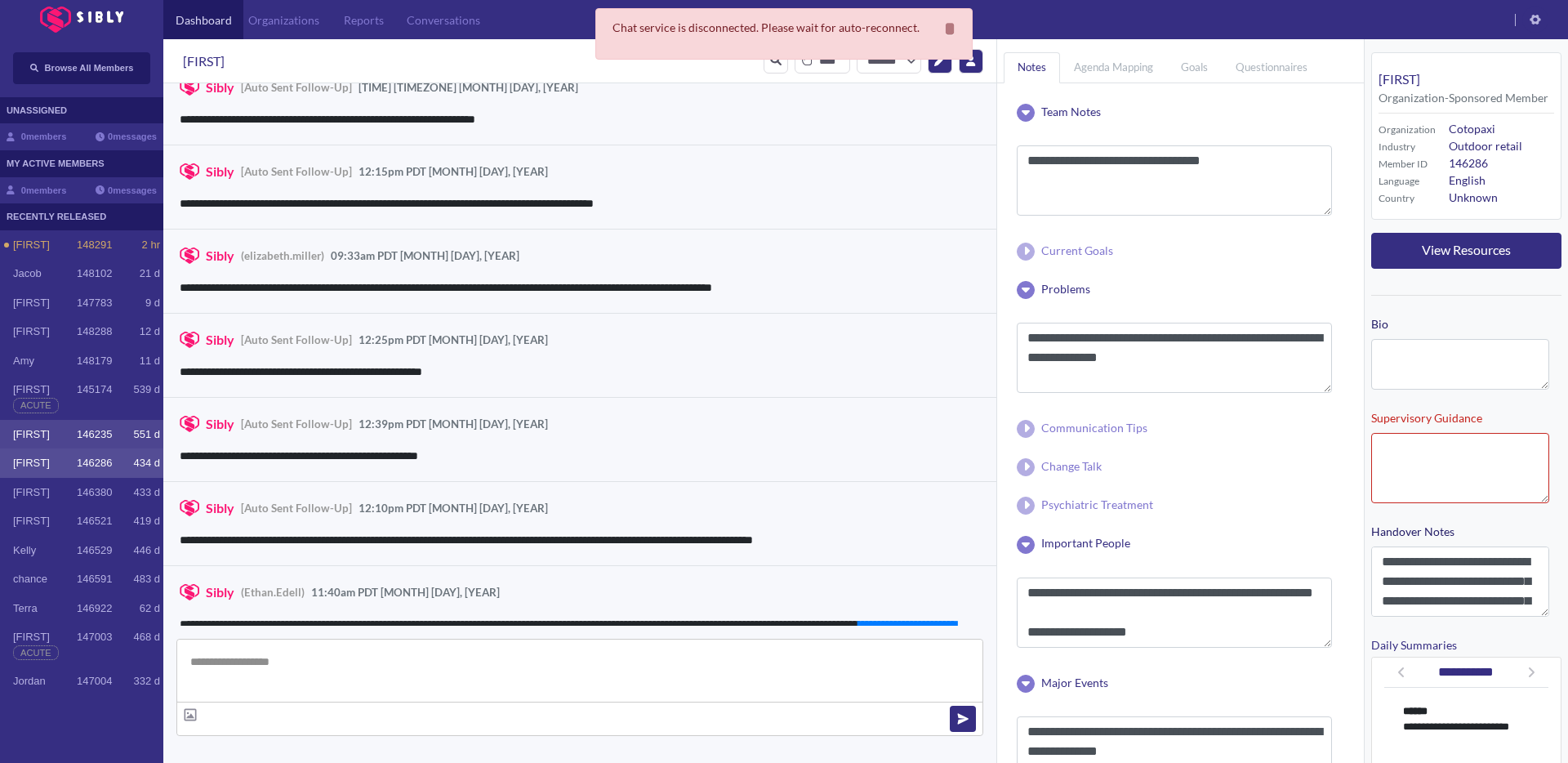 scroll, scrollTop: 2300, scrollLeft: 0, axis: vertical 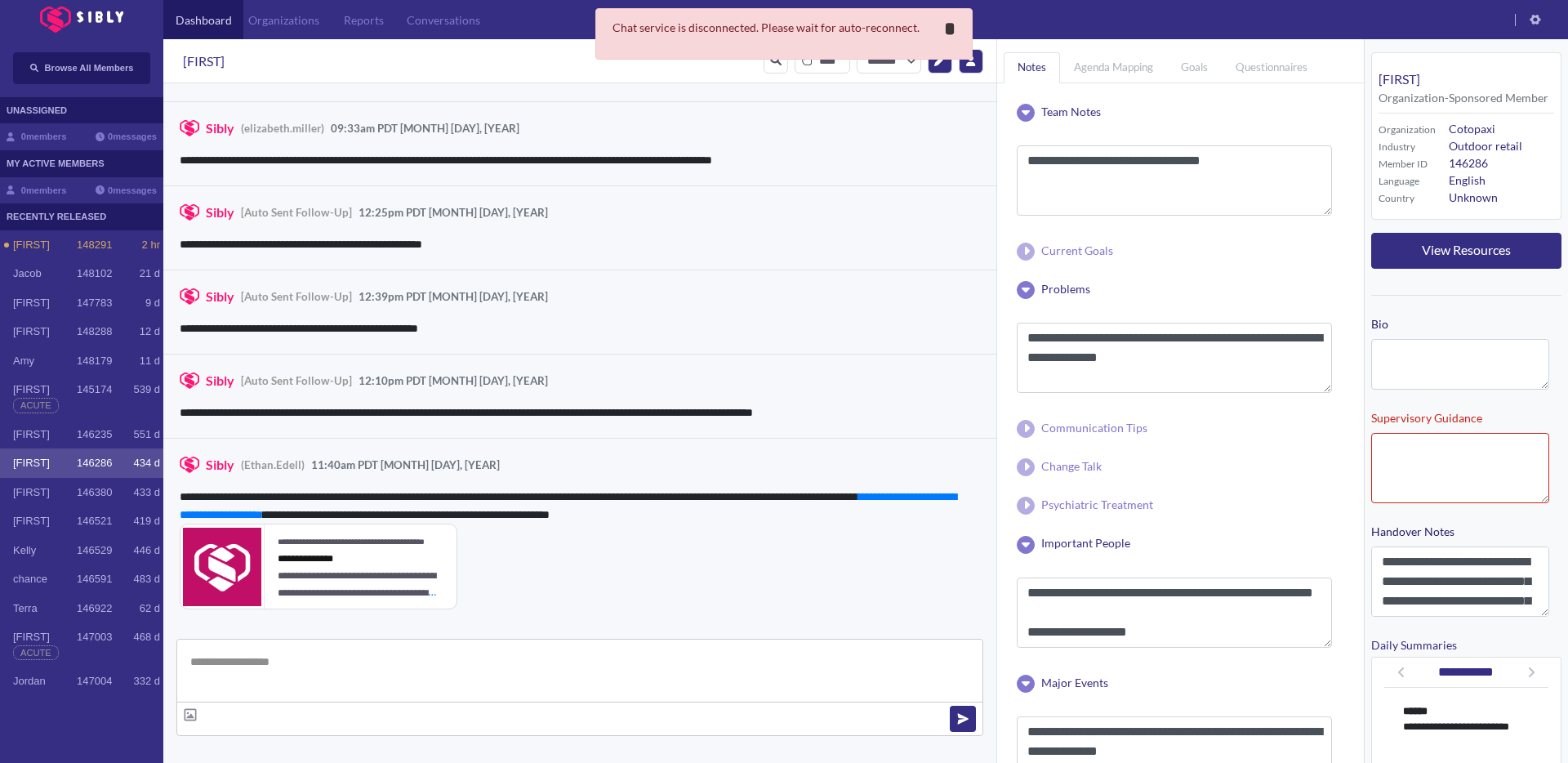 click on "**********" at bounding box center [950, 29] 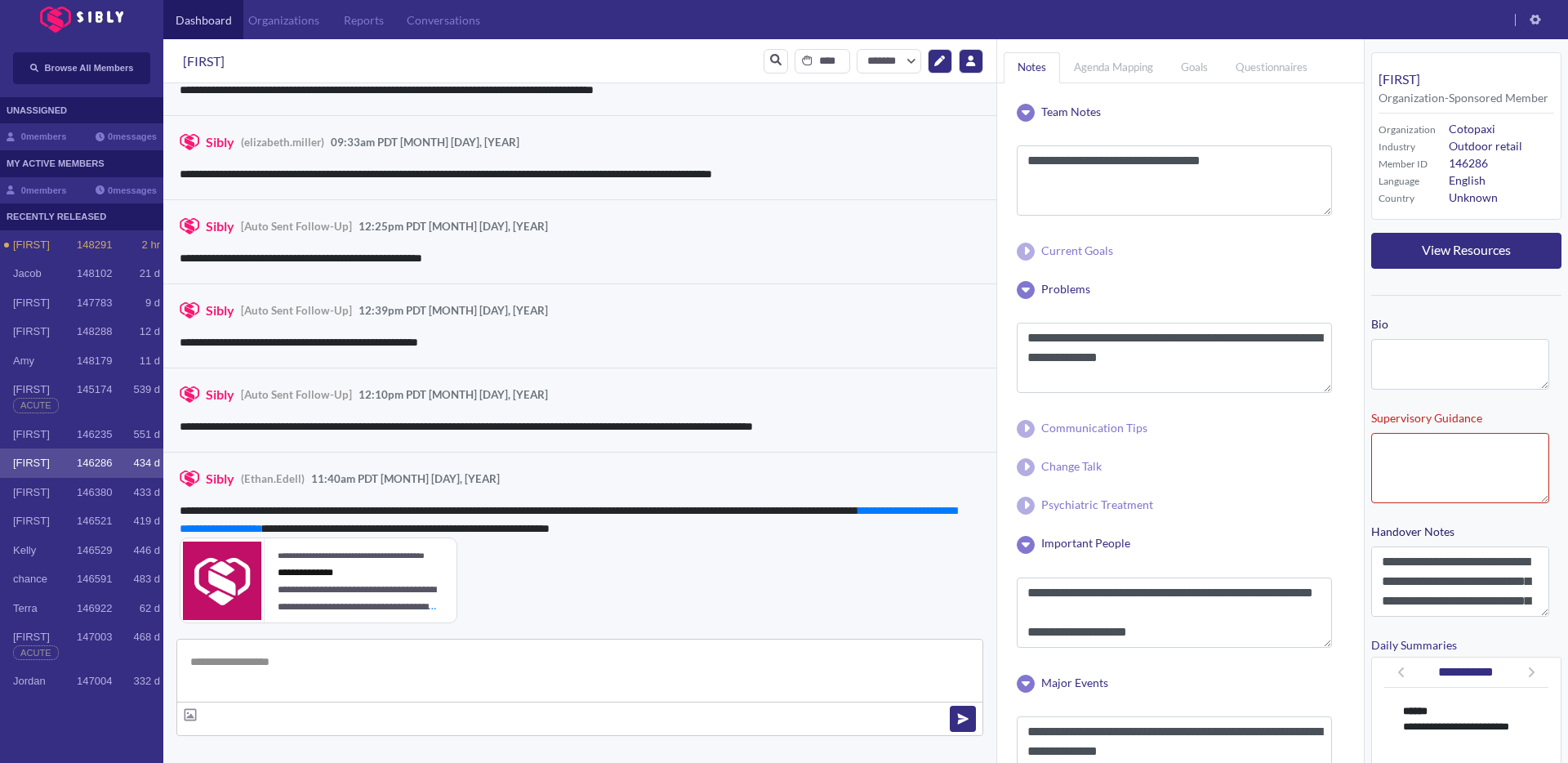 scroll, scrollTop: 2300, scrollLeft: 0, axis: vertical 